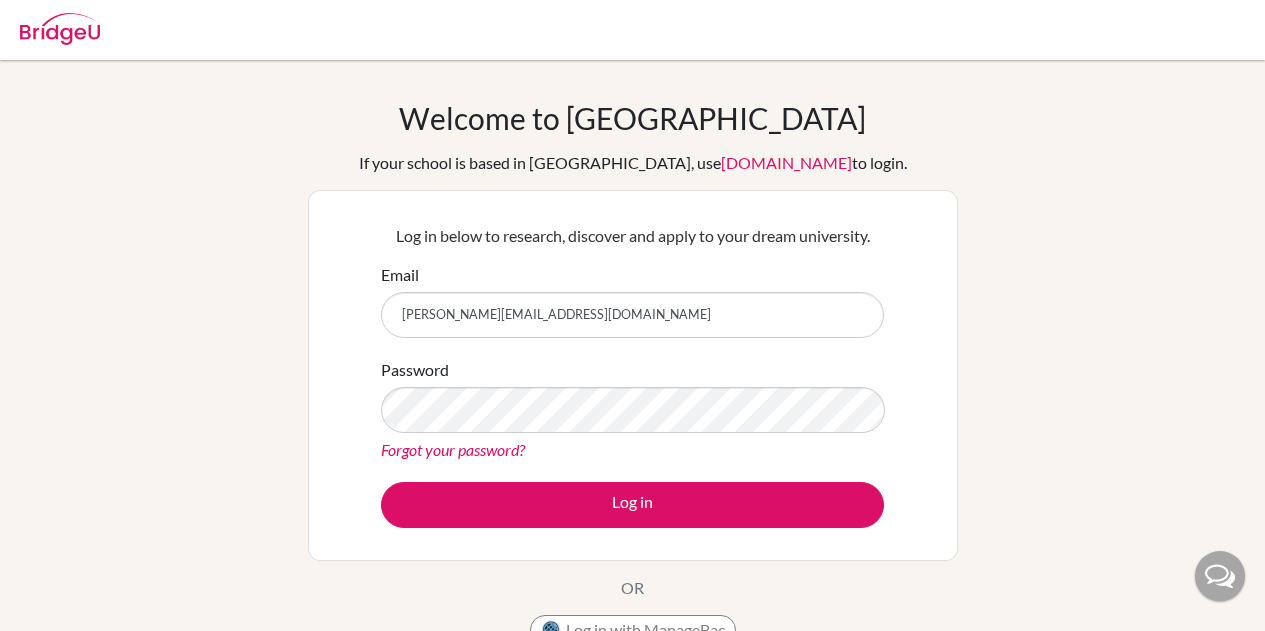 scroll, scrollTop: 0, scrollLeft: 0, axis: both 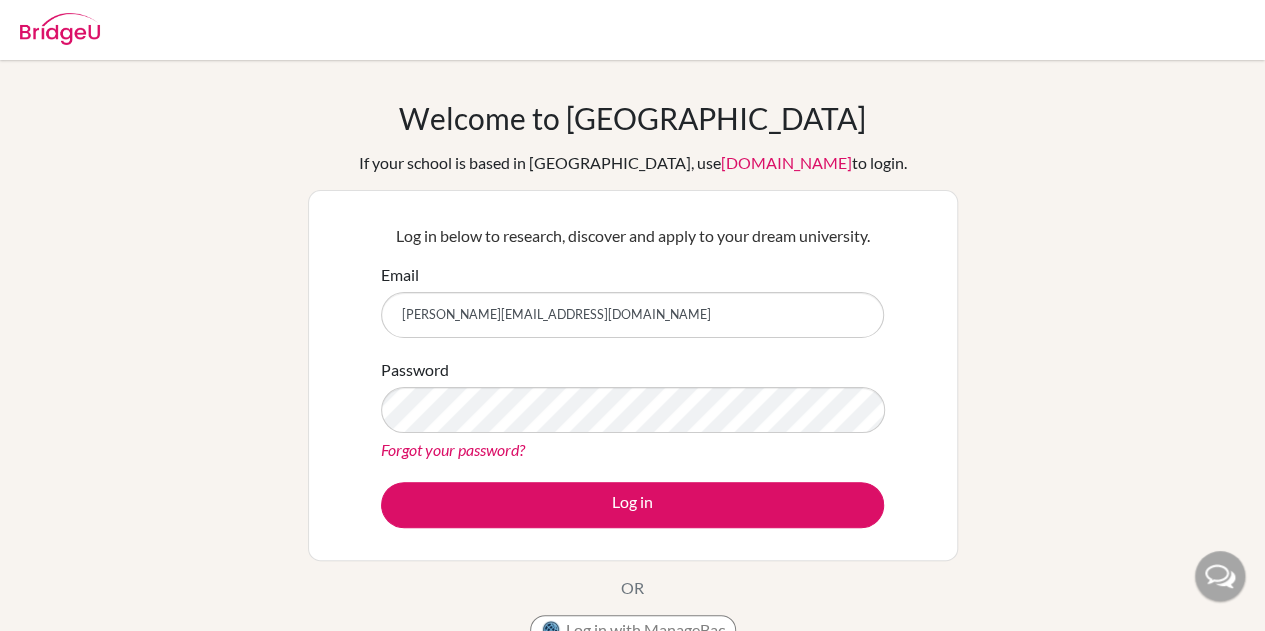 click on "Log in" at bounding box center (632, 505) 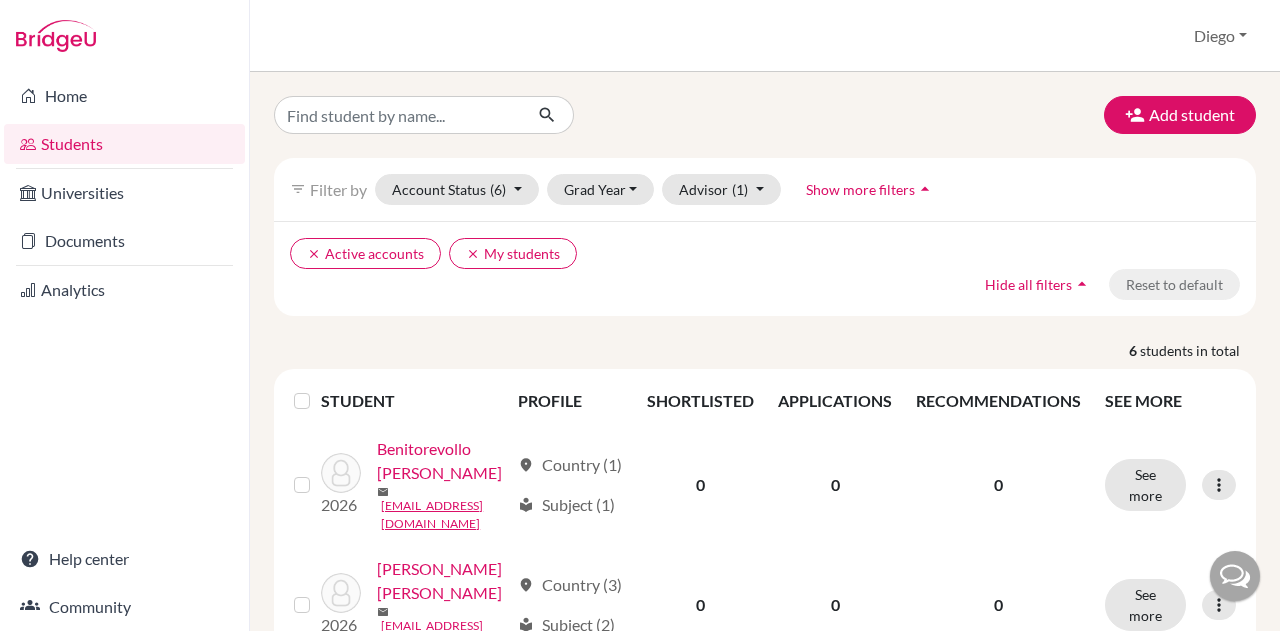scroll, scrollTop: 0, scrollLeft: 0, axis: both 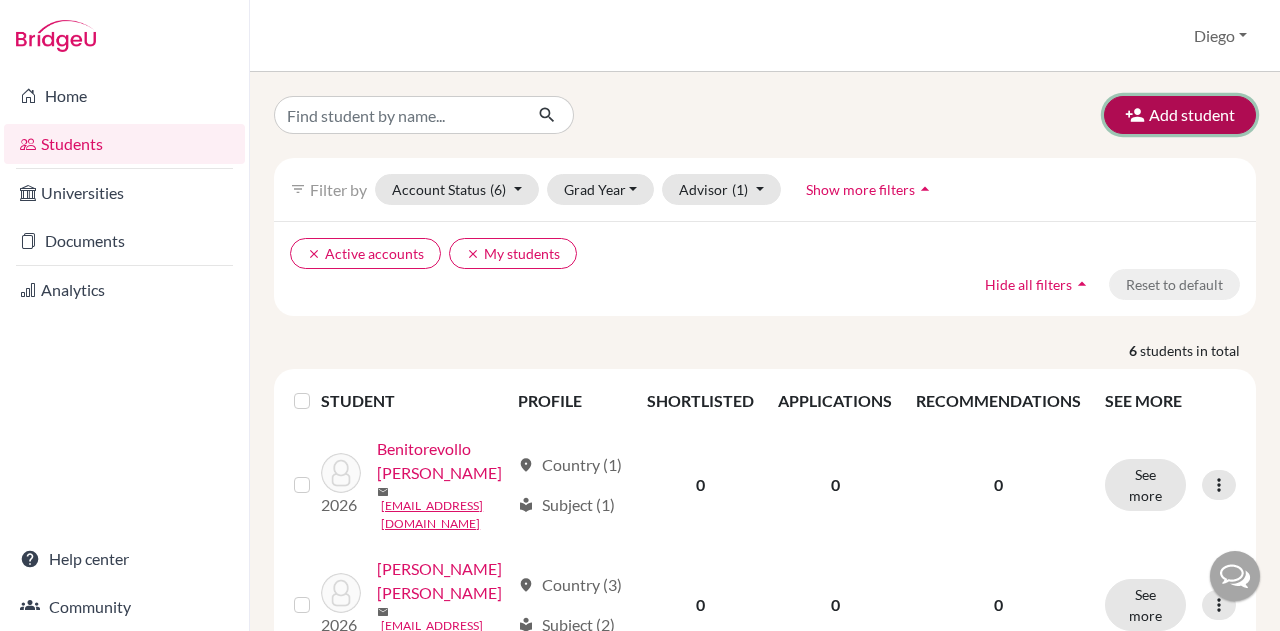 click on "Add student" at bounding box center [1180, 115] 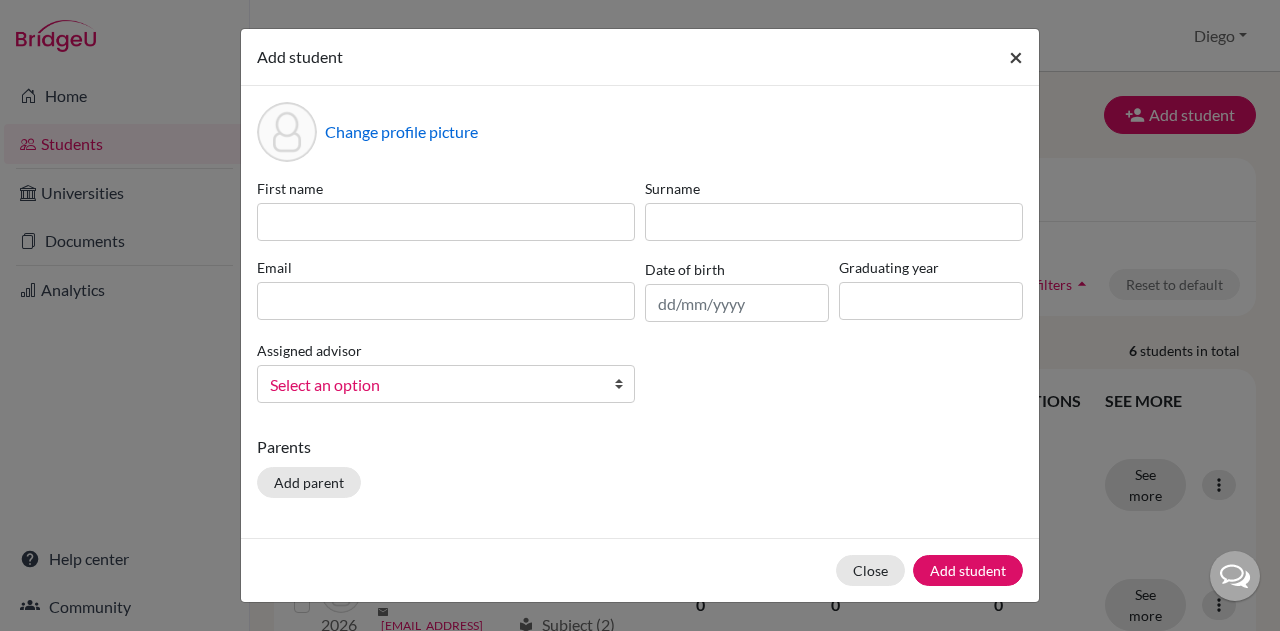 click on "×" at bounding box center [1016, 56] 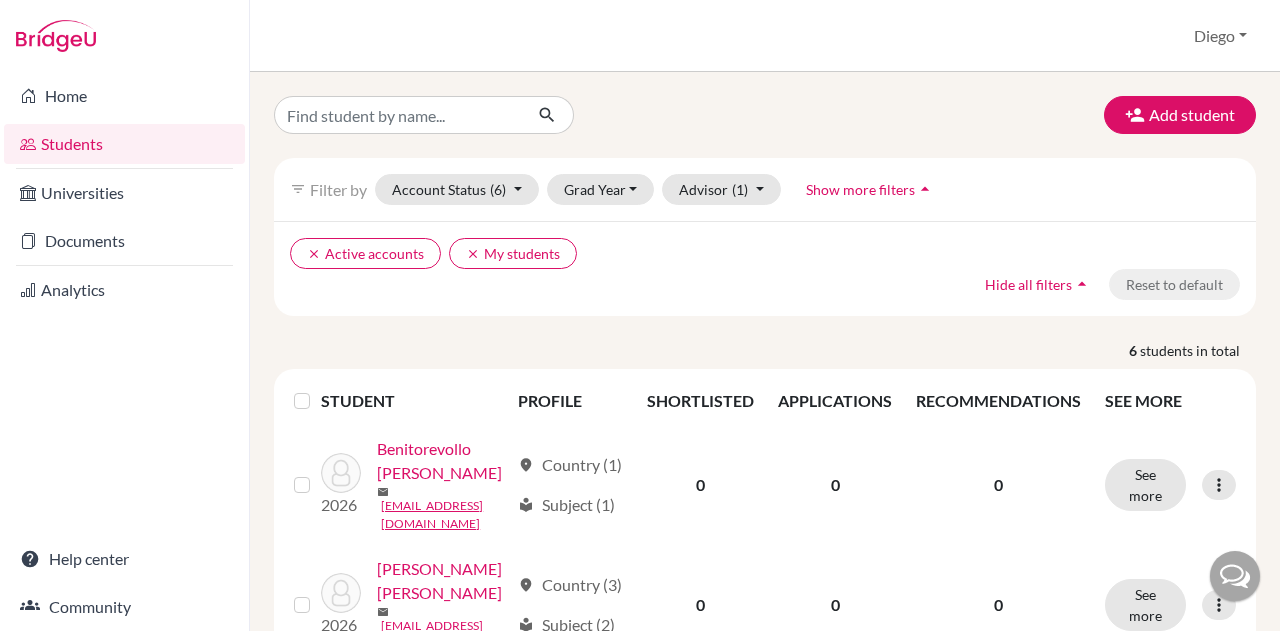 click at bounding box center (56, 36) 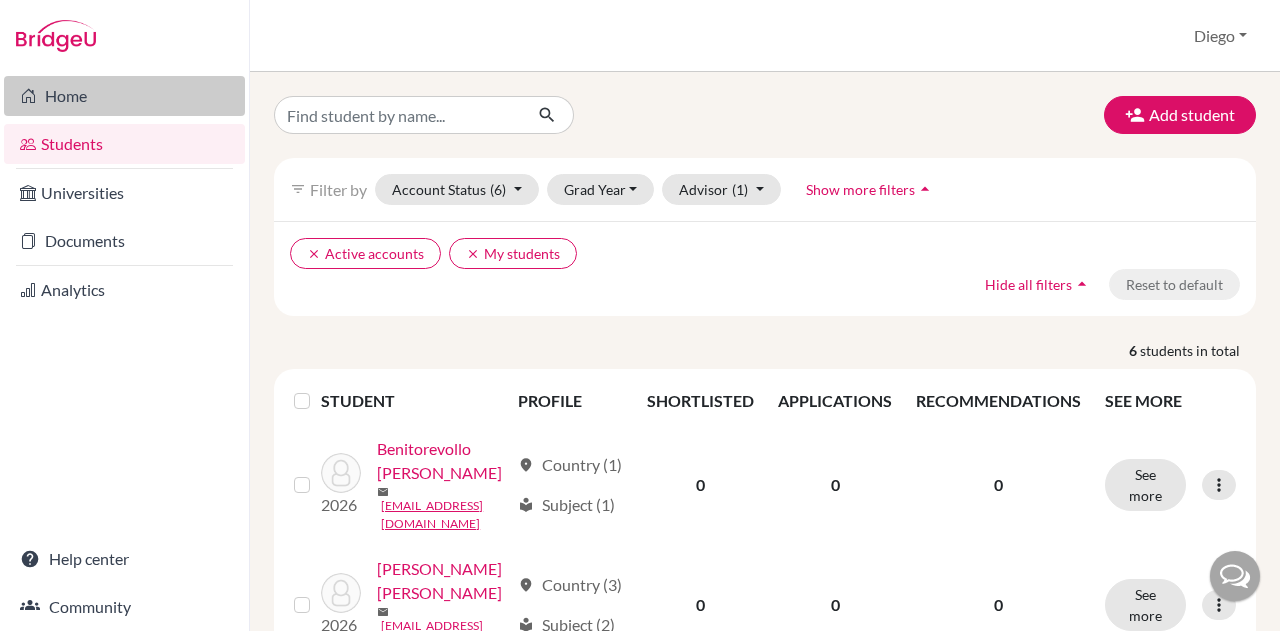 click on "Home" at bounding box center (124, 96) 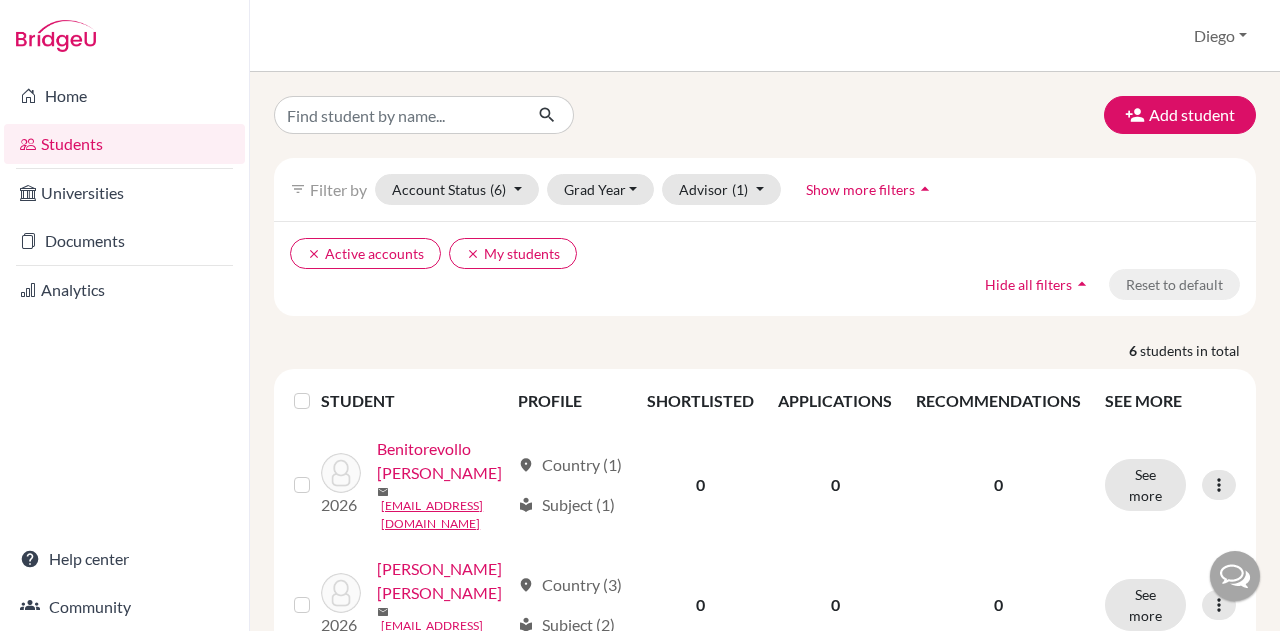 scroll, scrollTop: 0, scrollLeft: 0, axis: both 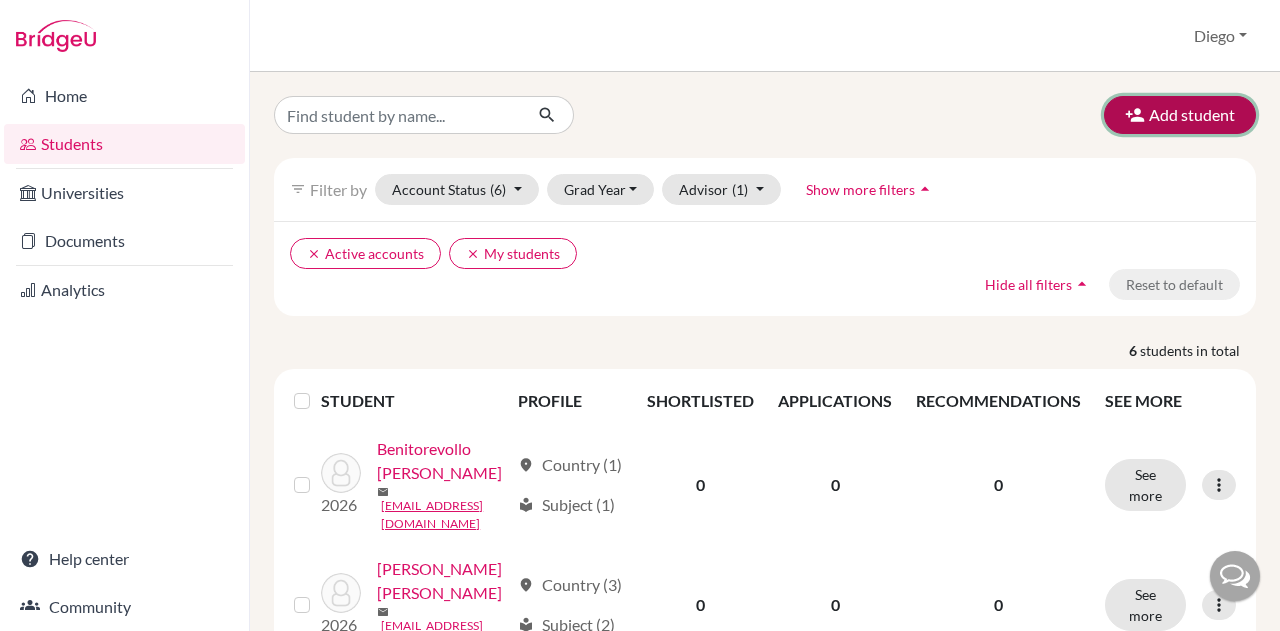 click on "Add student" at bounding box center (1180, 115) 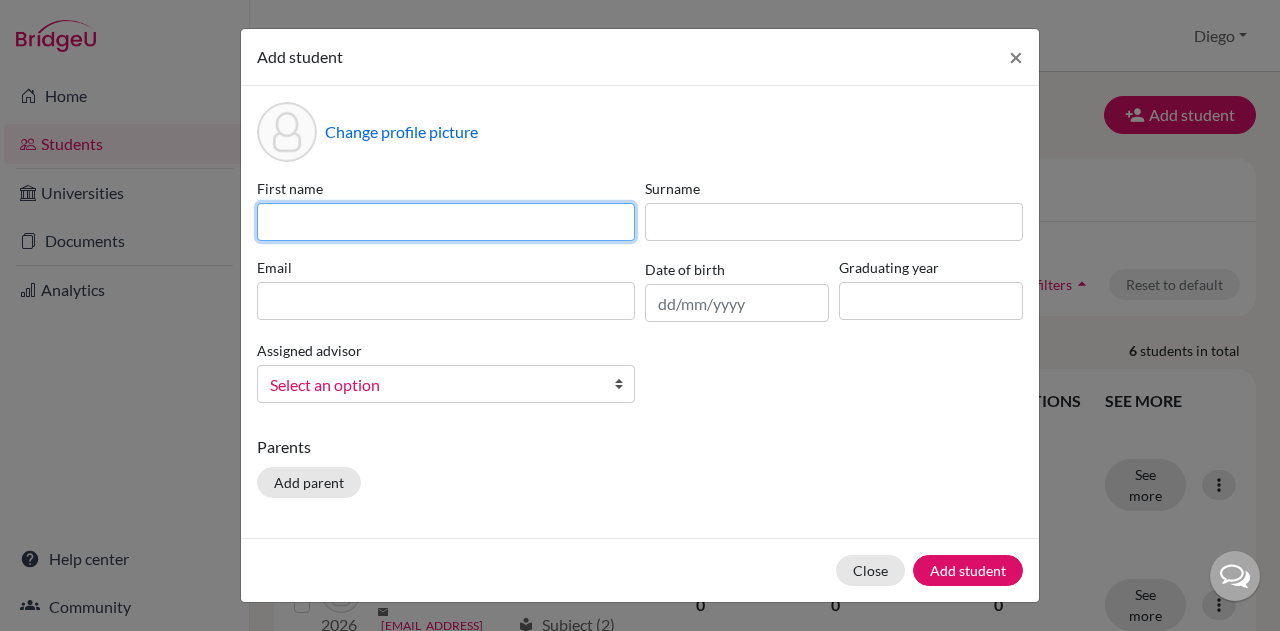 click at bounding box center (446, 222) 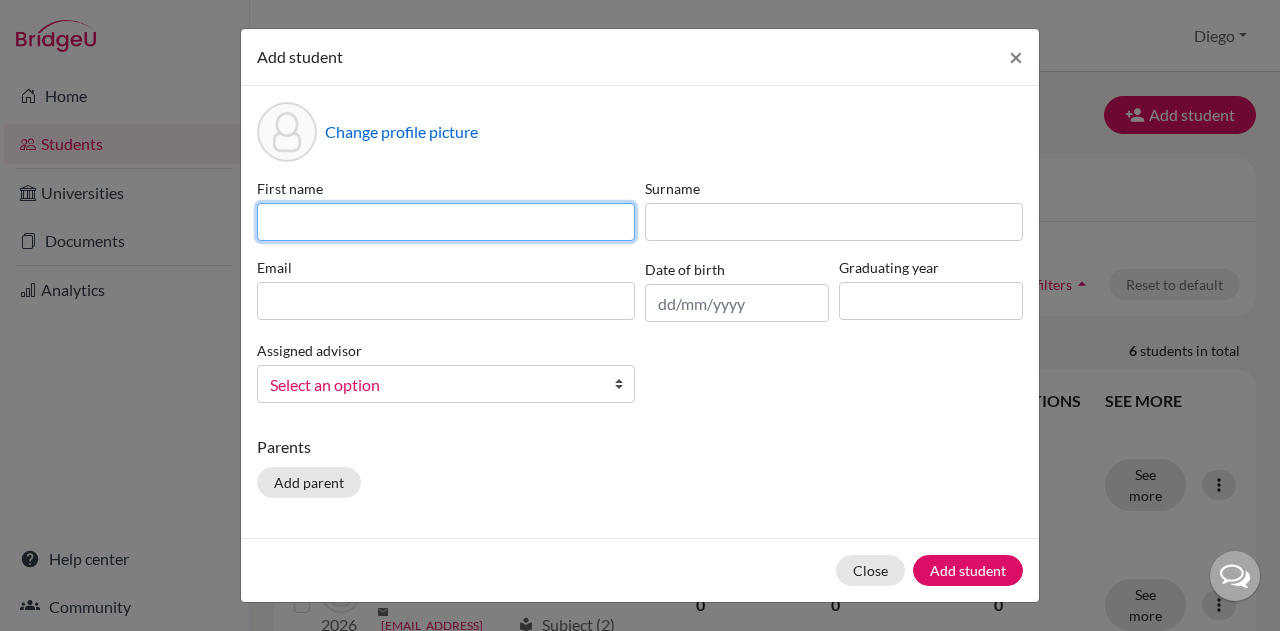 click at bounding box center (446, 222) 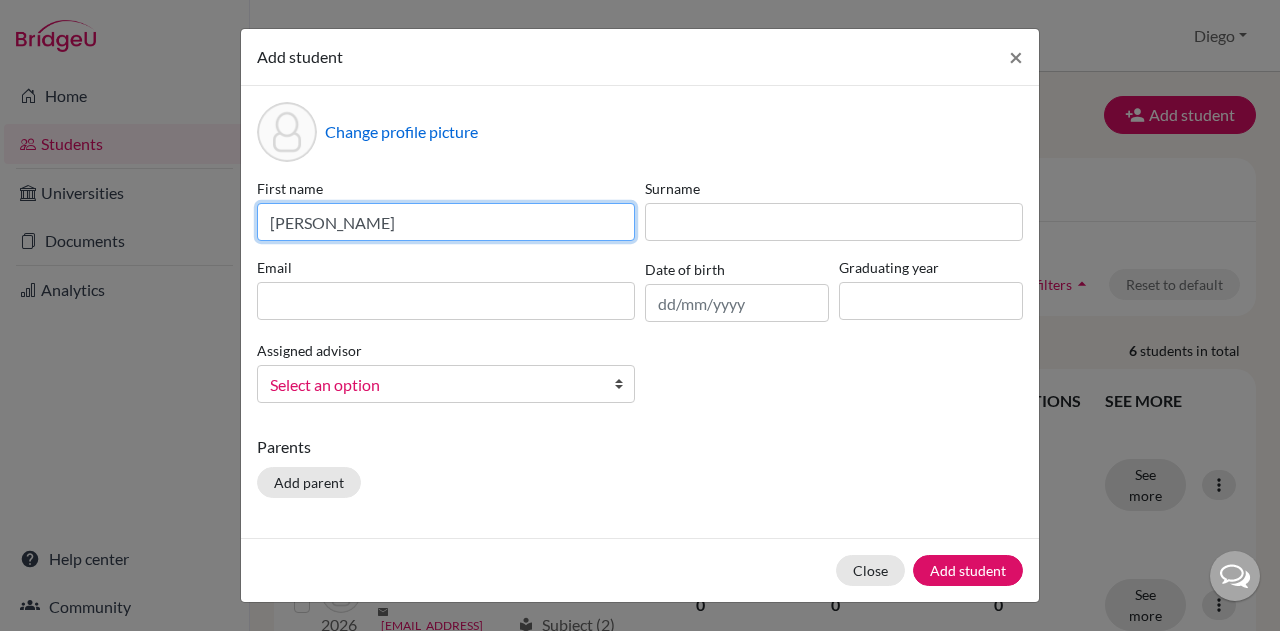 type on "Hanna" 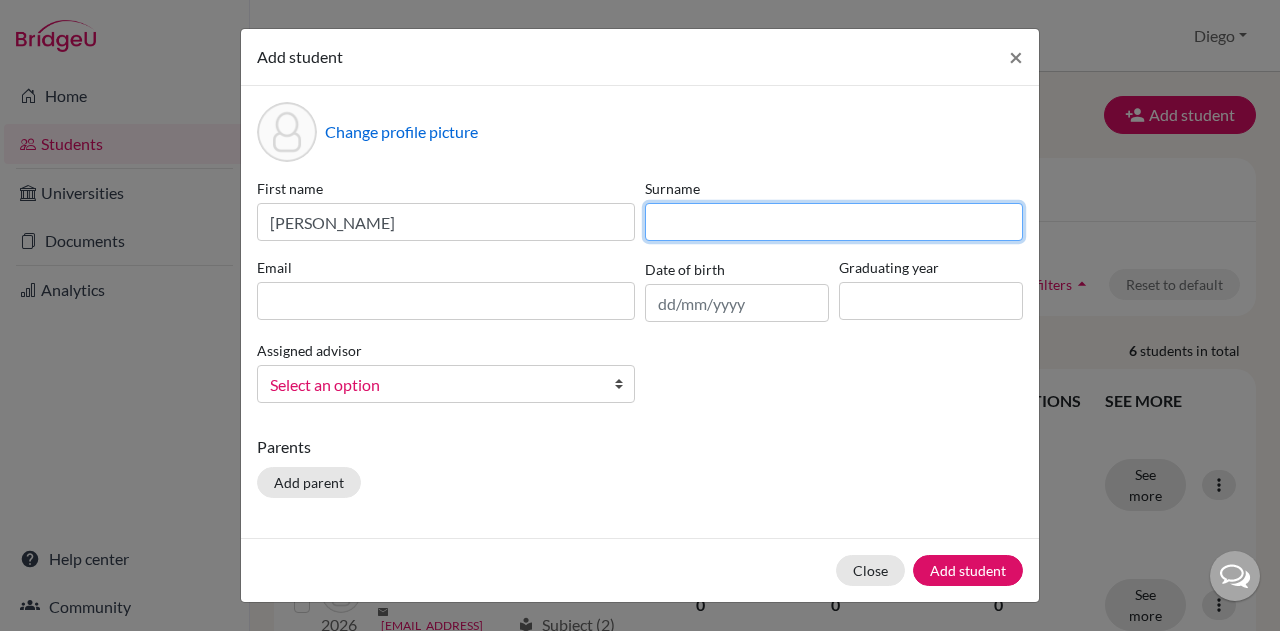click at bounding box center [834, 222] 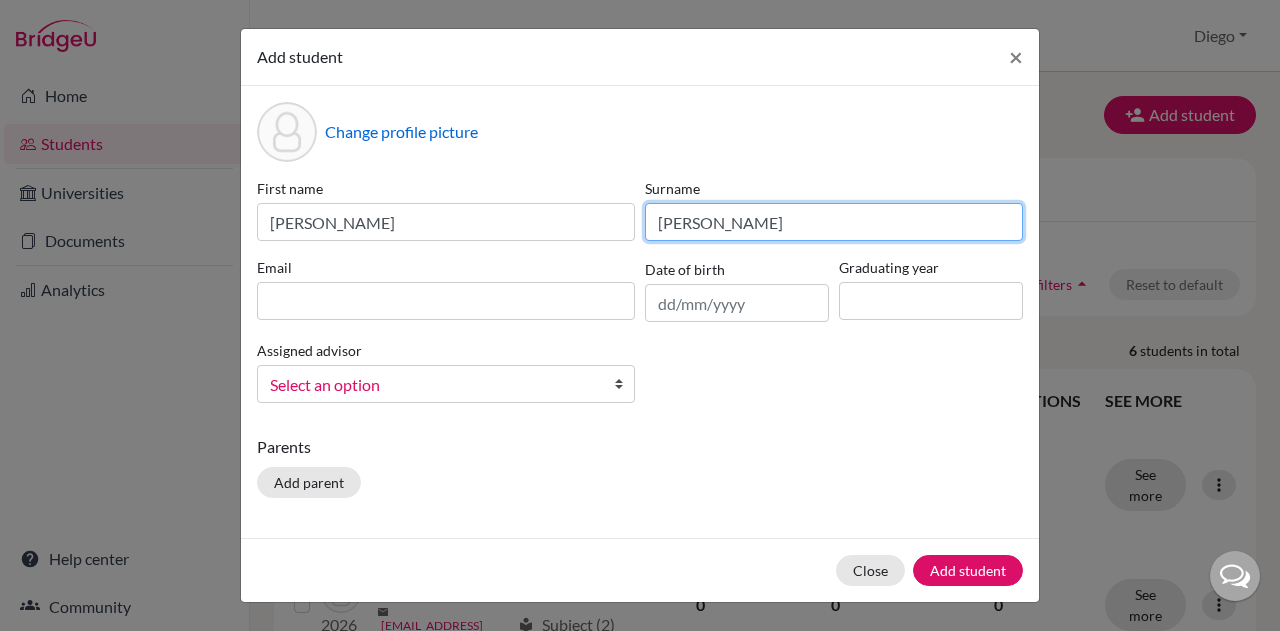 type on "García González" 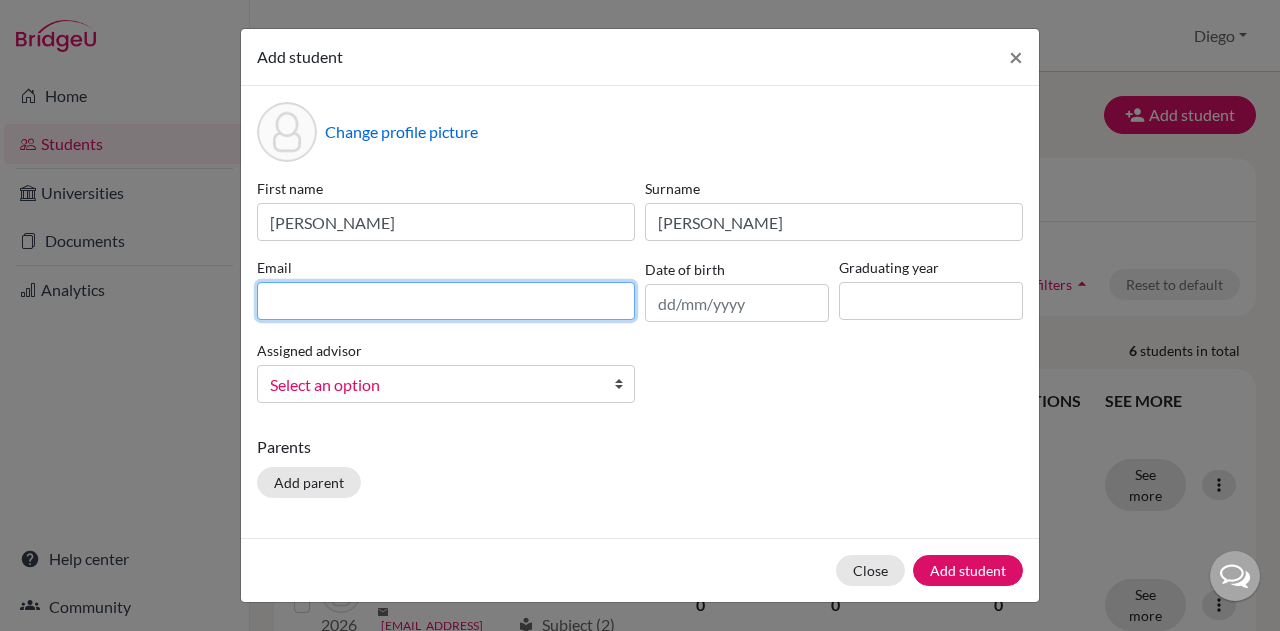 click at bounding box center (446, 301) 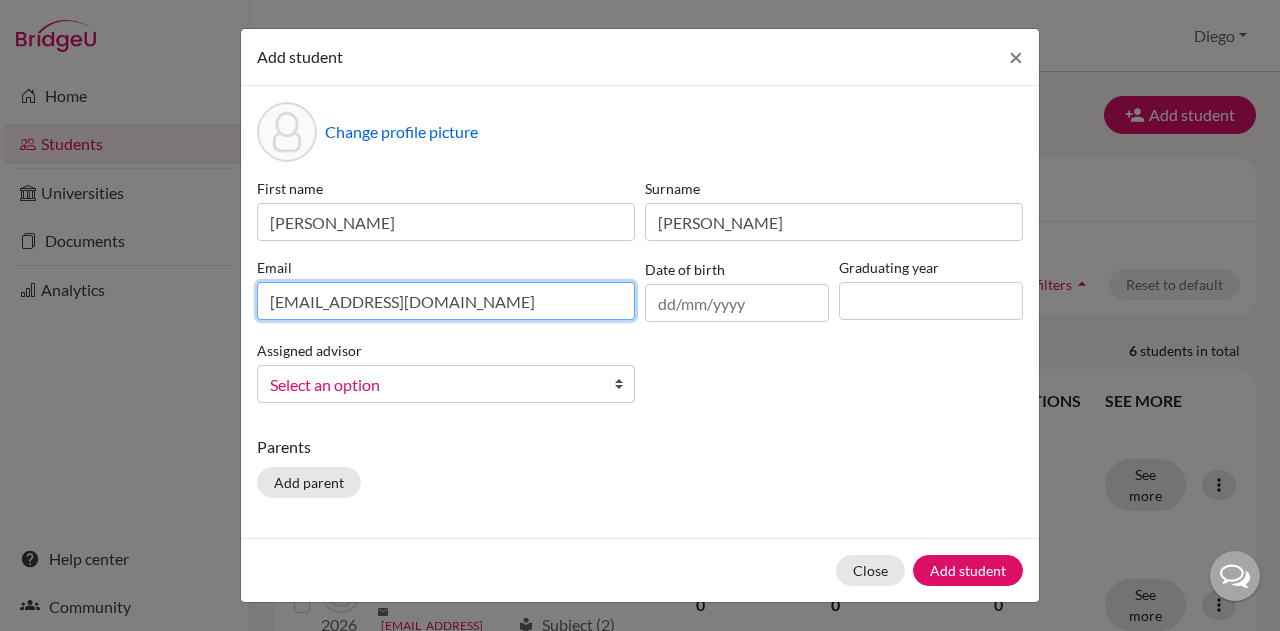 type on "hgg16garcíag@gmail.com" 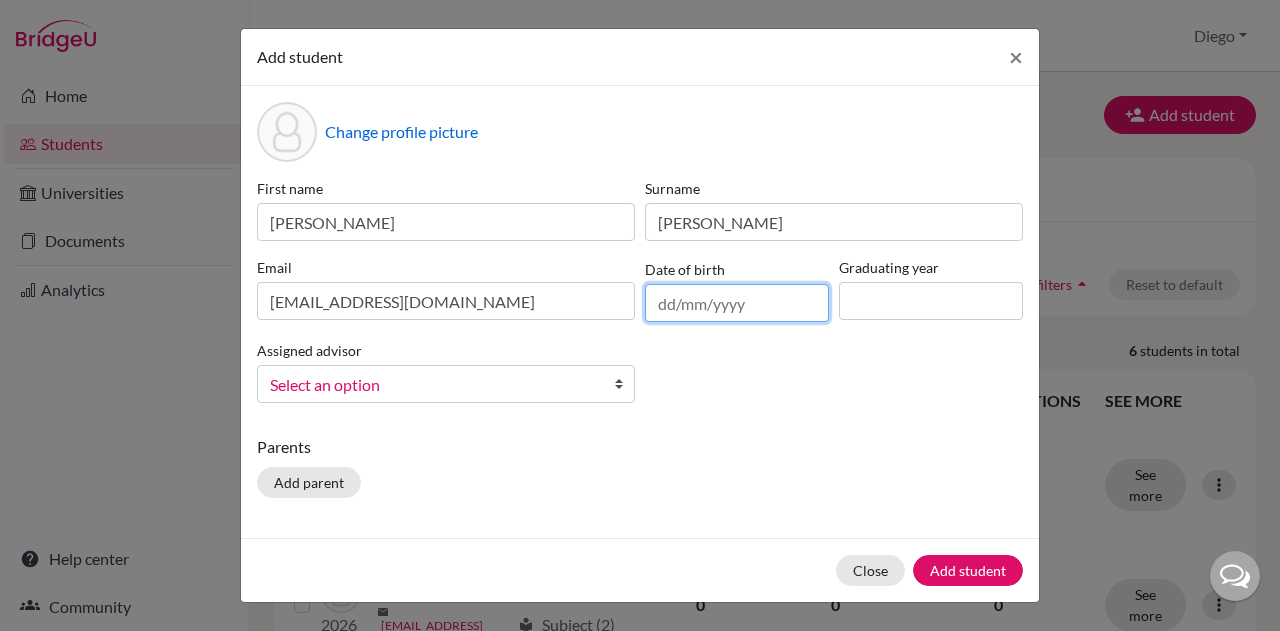 click at bounding box center [737, 303] 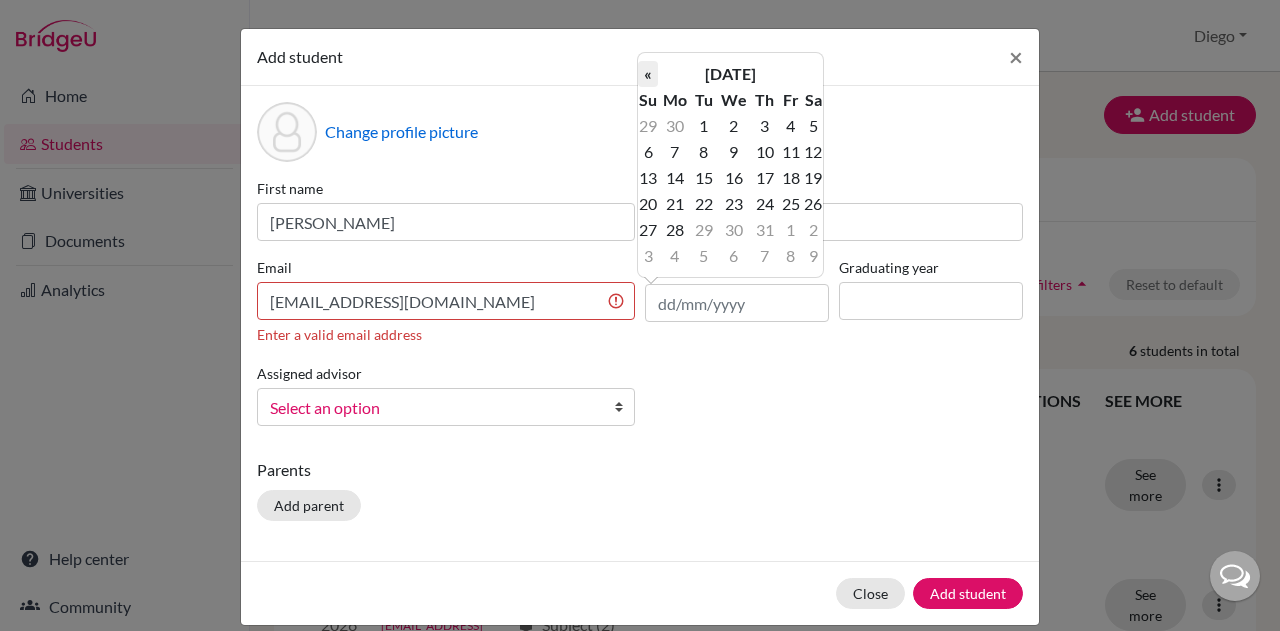 click on "«" at bounding box center (648, 74) 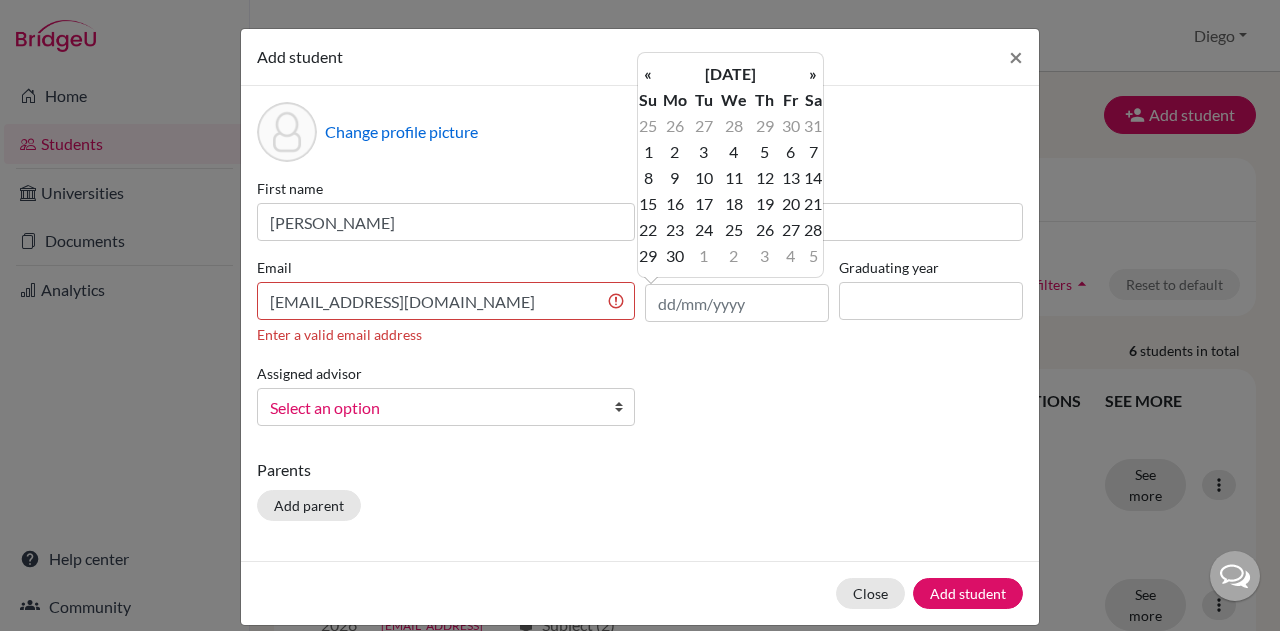 click on "«" at bounding box center (648, 74) 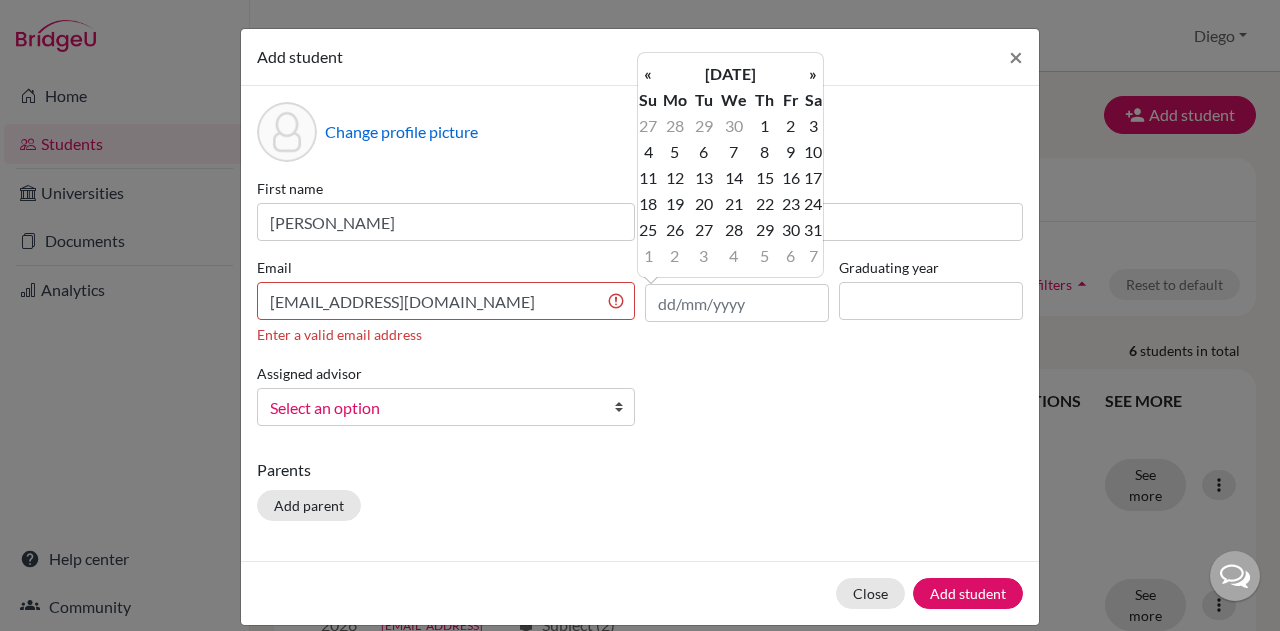 click on "«" at bounding box center [648, 74] 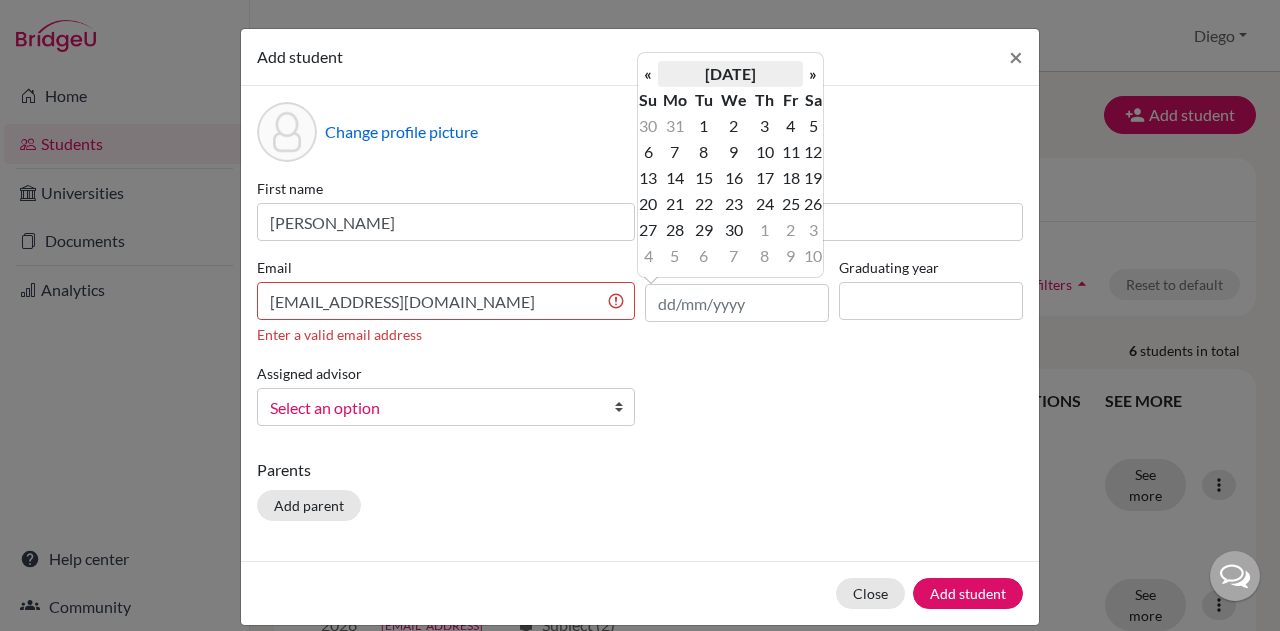 click on "April 2025" at bounding box center [730, 74] 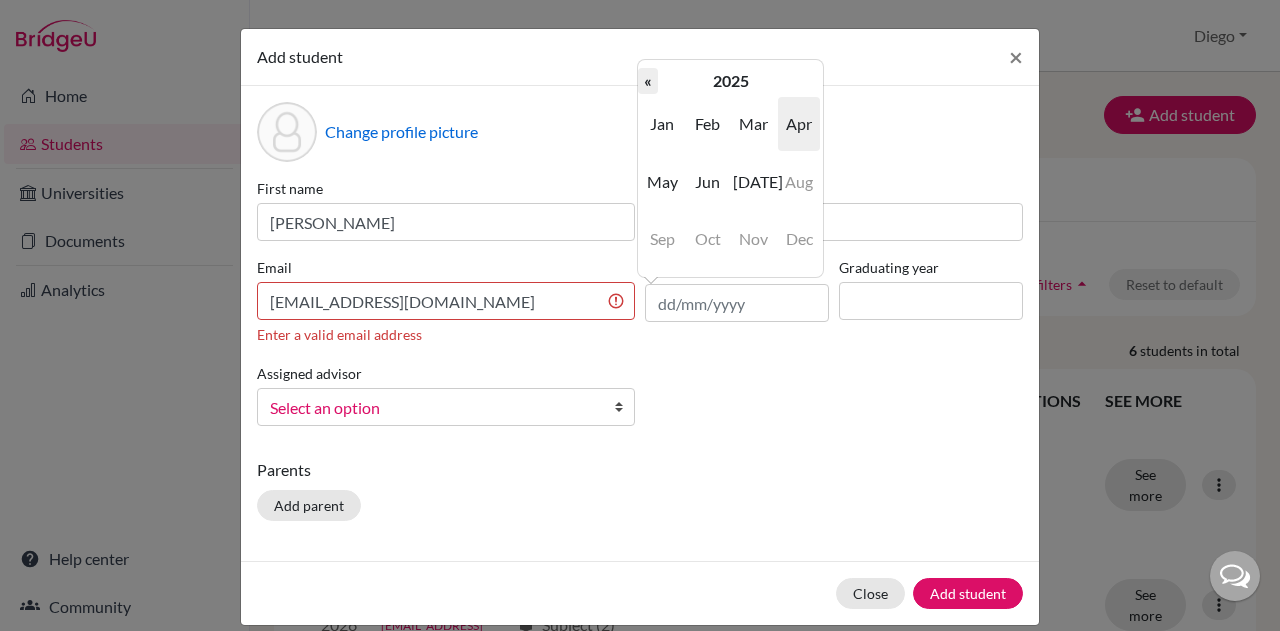 click on "«" at bounding box center (648, 81) 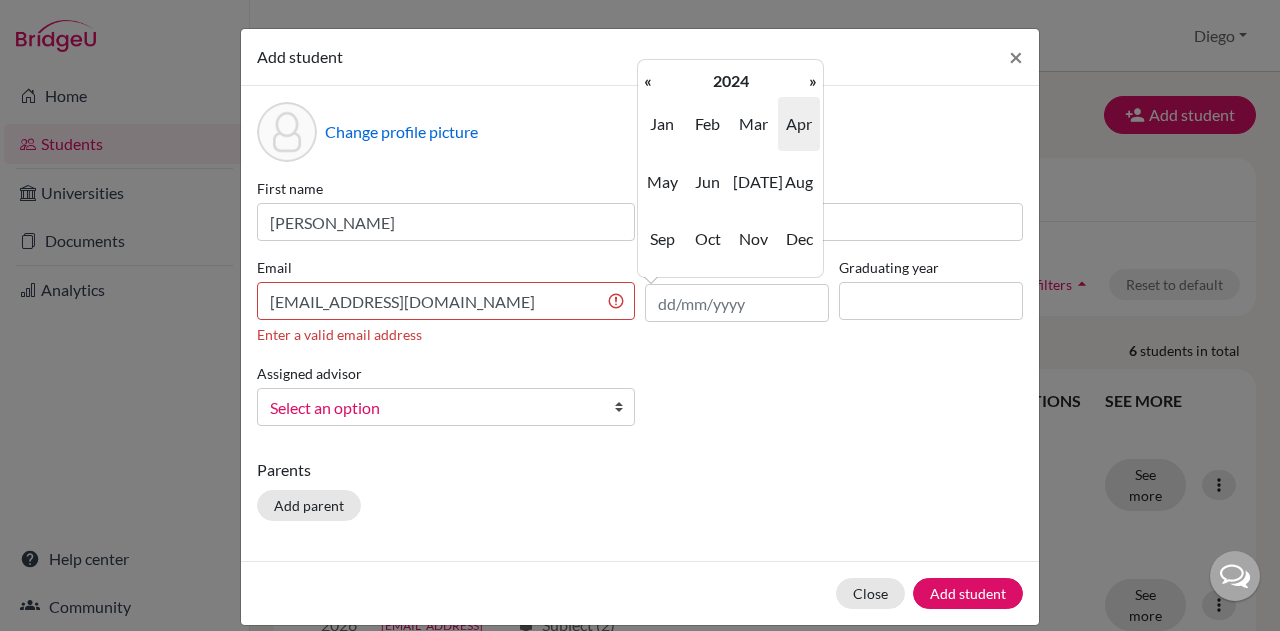 click on "«" at bounding box center (648, 81) 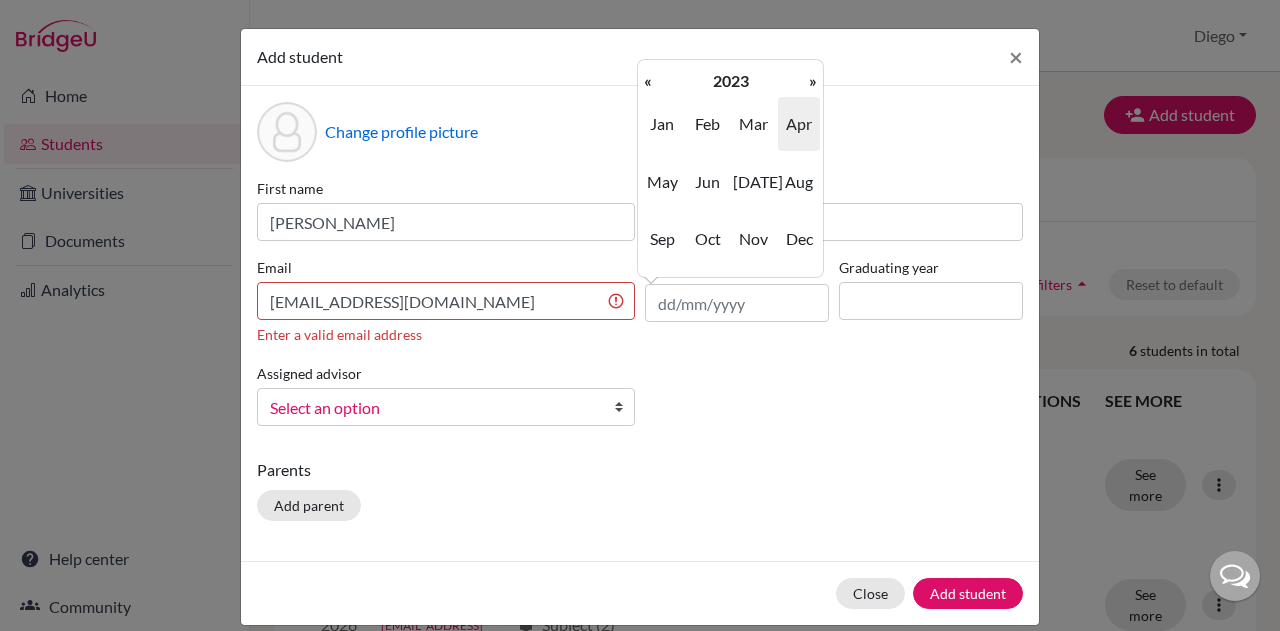 click on "«" at bounding box center (648, 81) 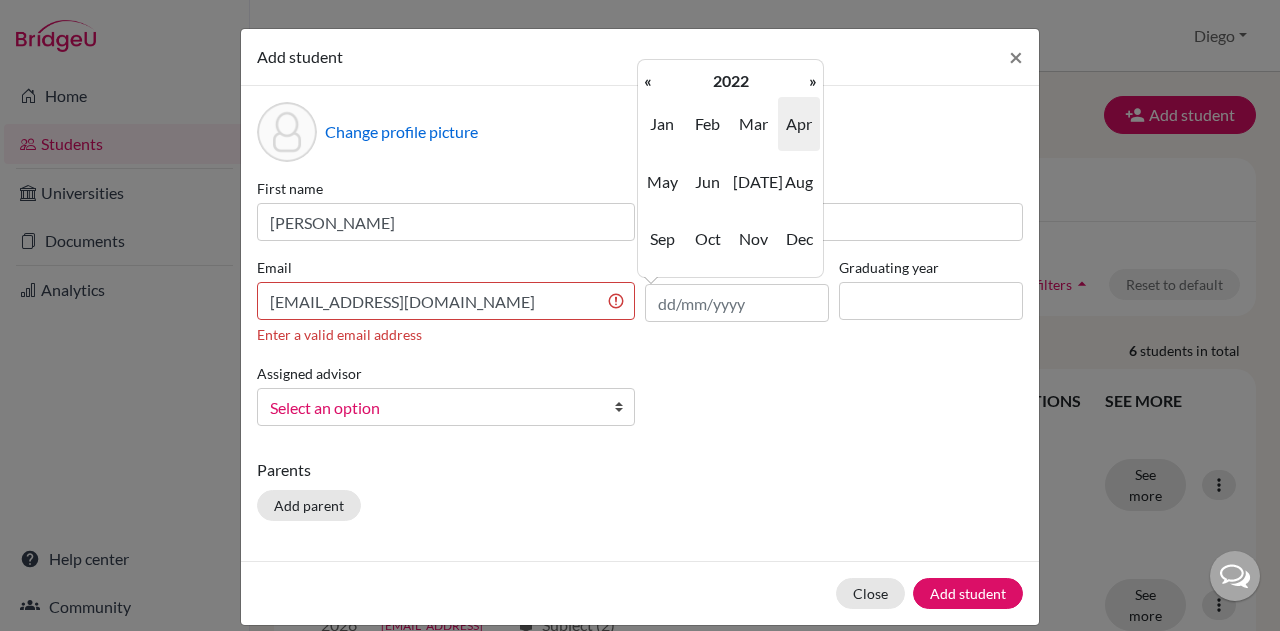 click on "«" at bounding box center [648, 81] 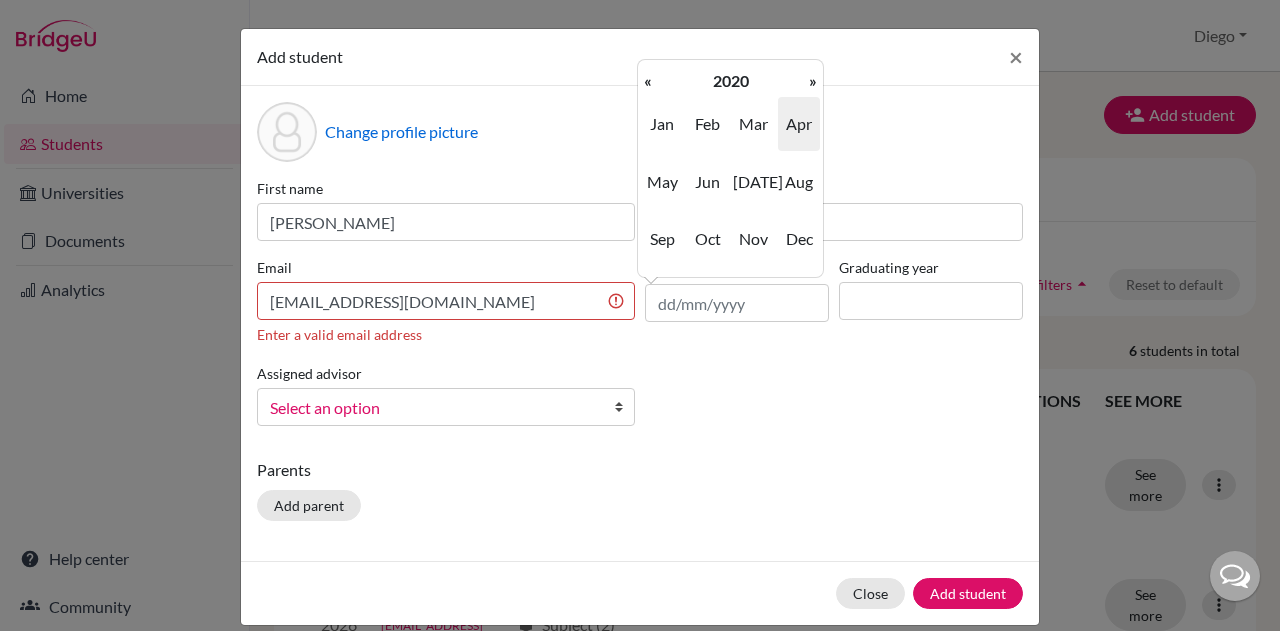 click on "«" at bounding box center [648, 81] 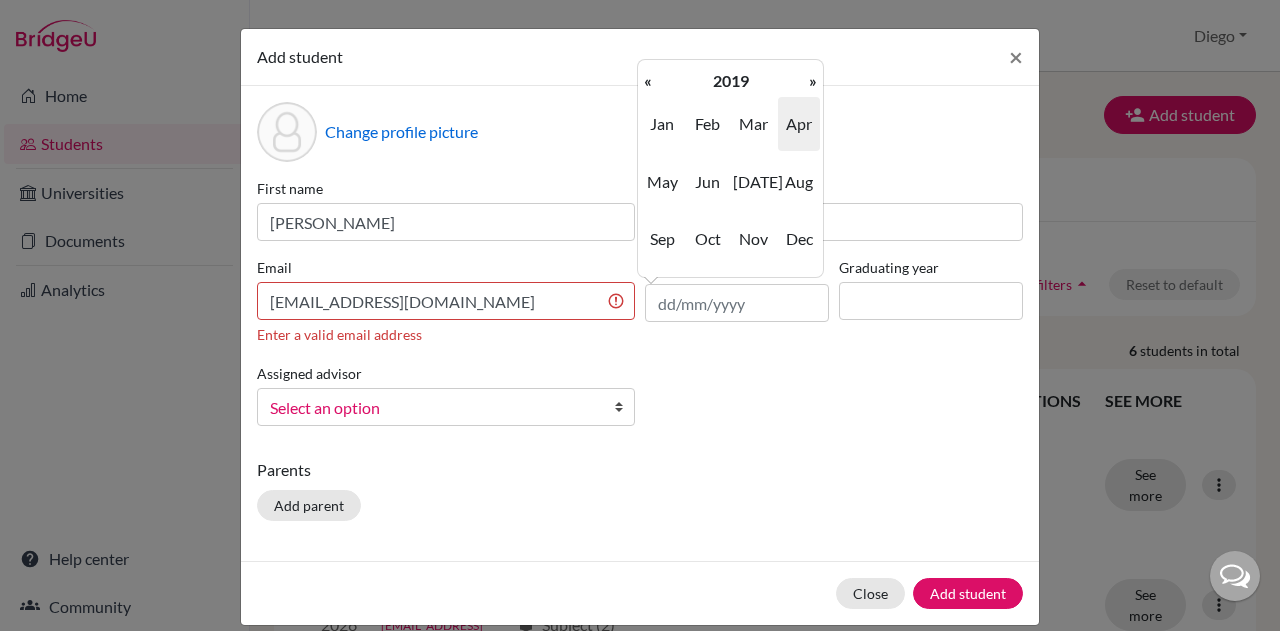click on "«" at bounding box center [648, 81] 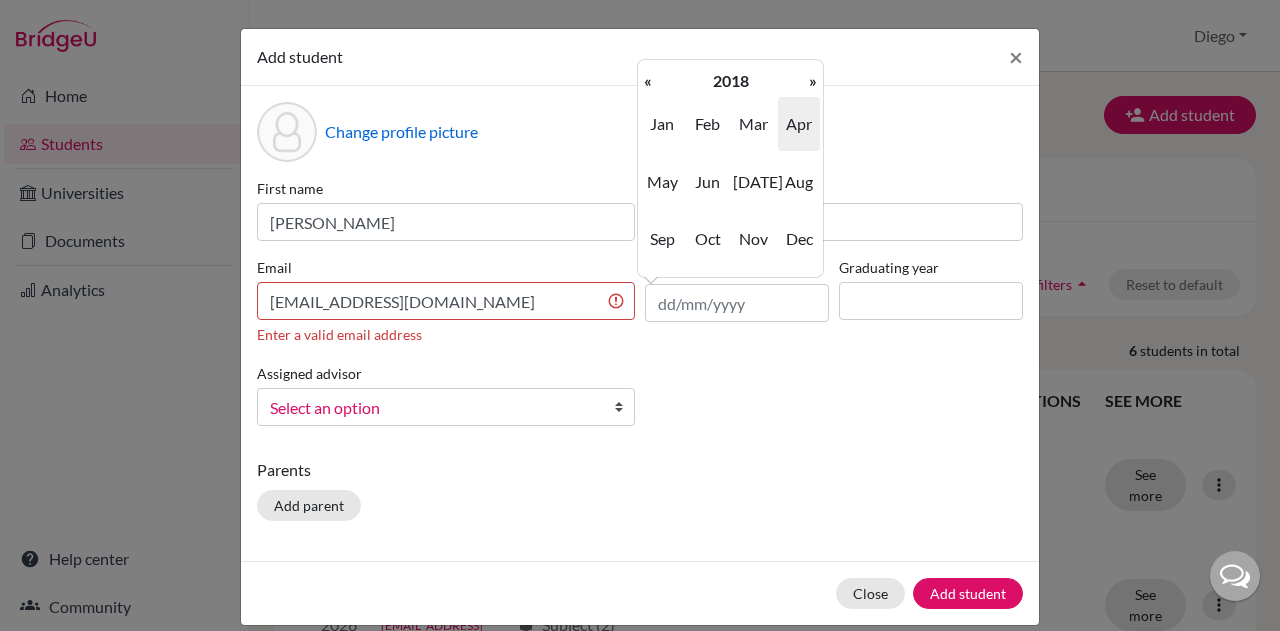click on "«" at bounding box center [648, 81] 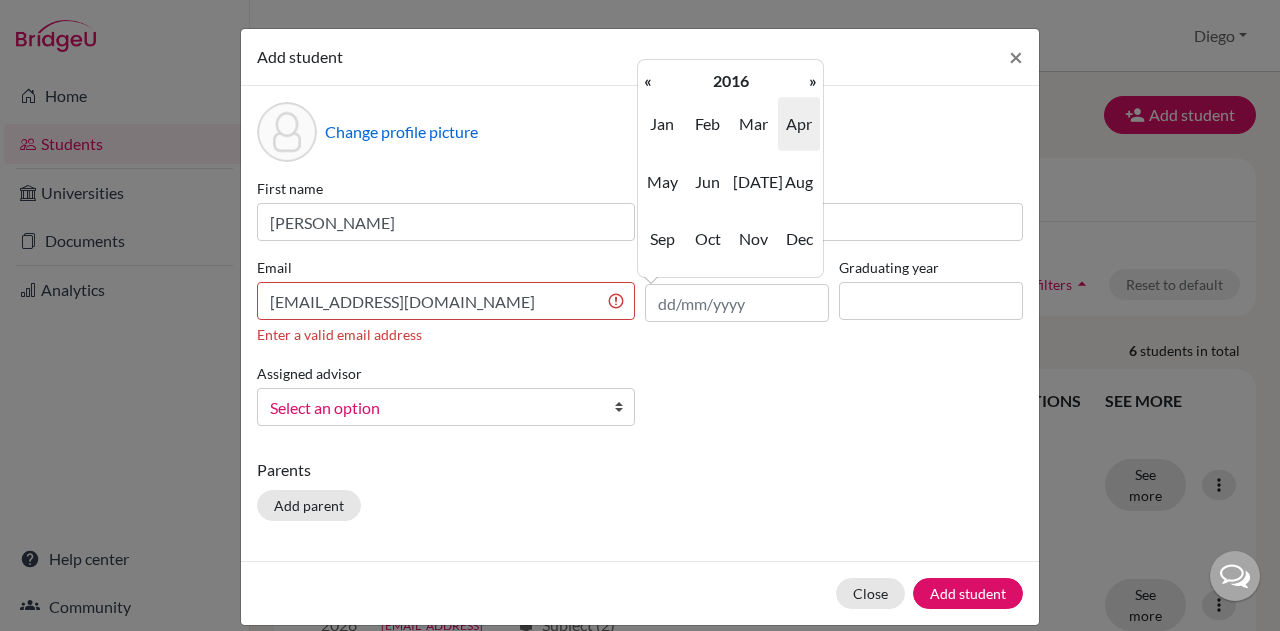 click on "«" at bounding box center (648, 81) 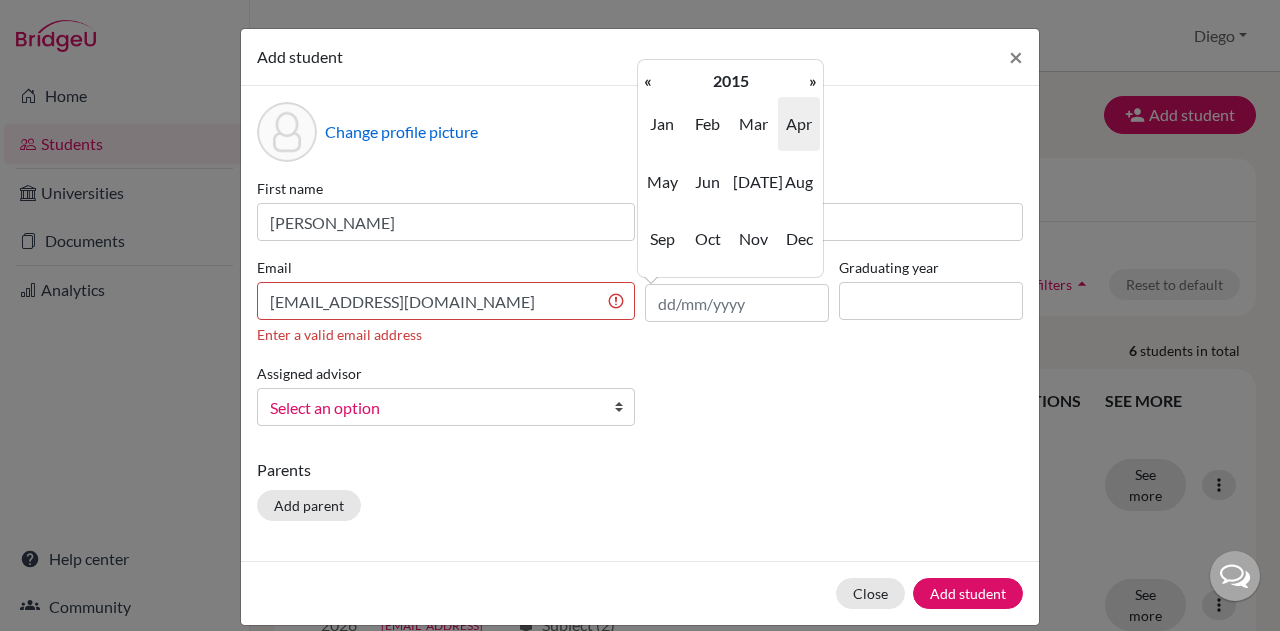 click on "«" at bounding box center (648, 81) 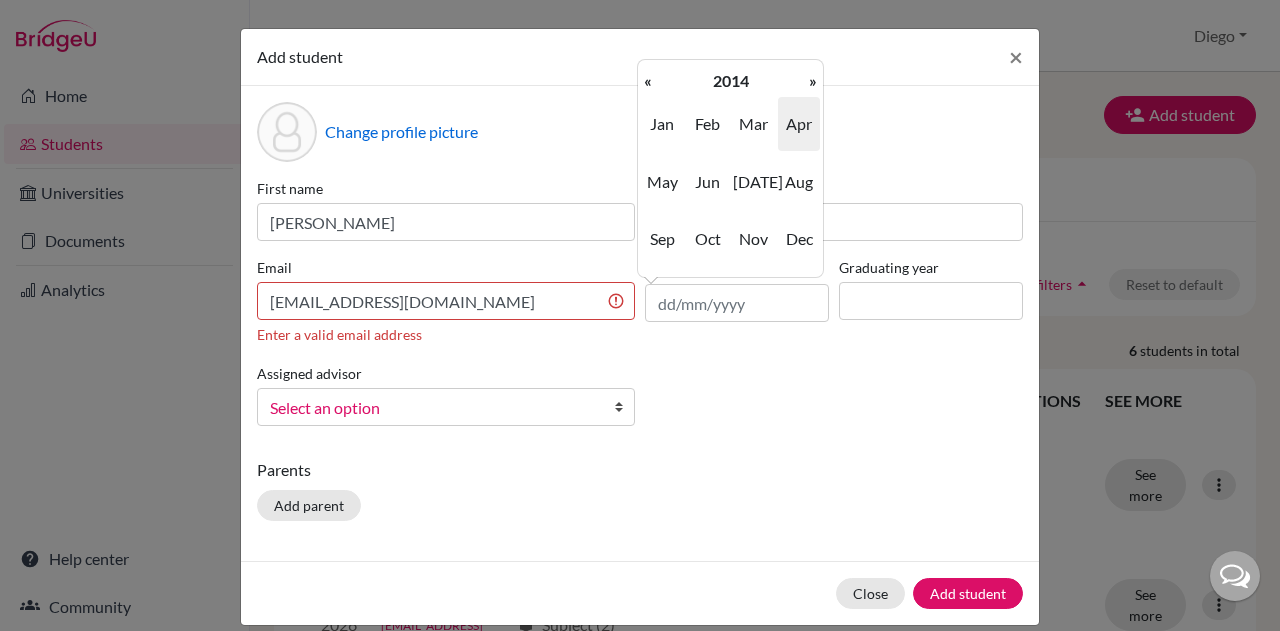 click on "«" at bounding box center [648, 81] 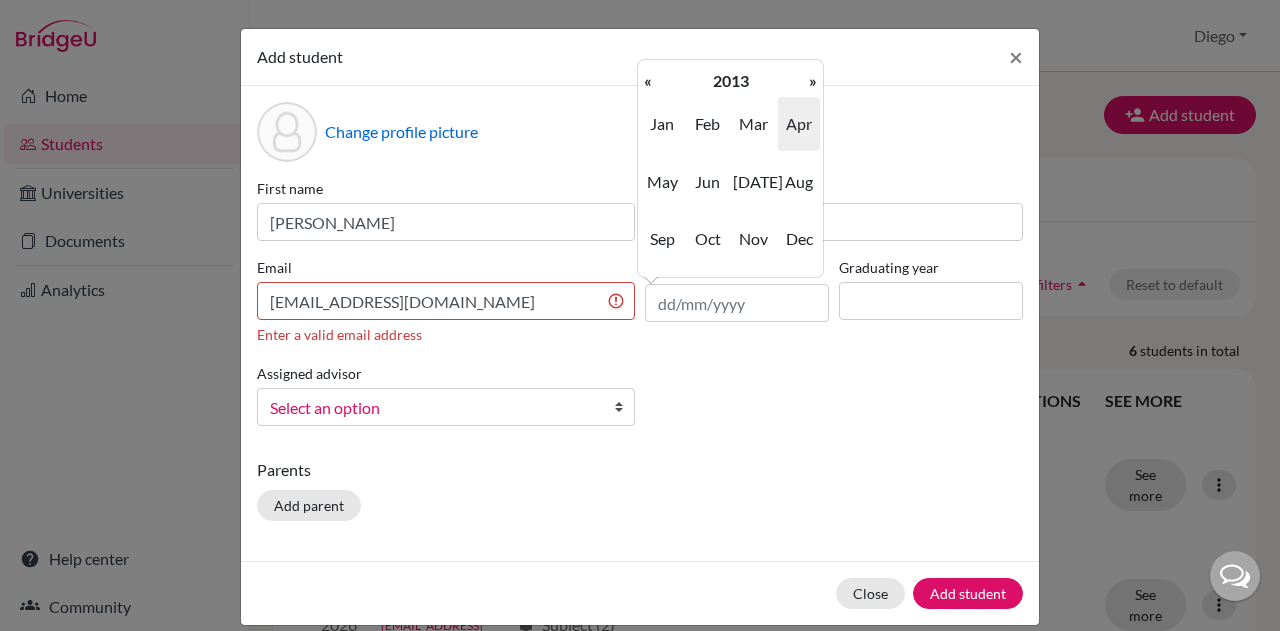 click on "«" at bounding box center [648, 81] 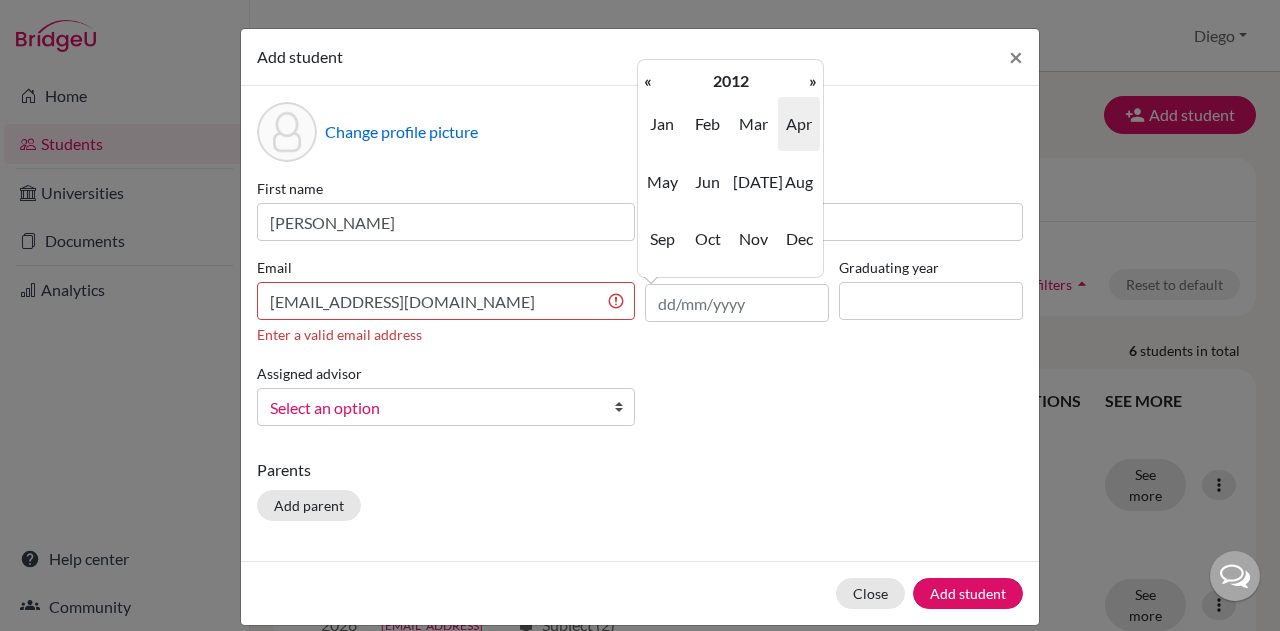 click on "«" at bounding box center (648, 81) 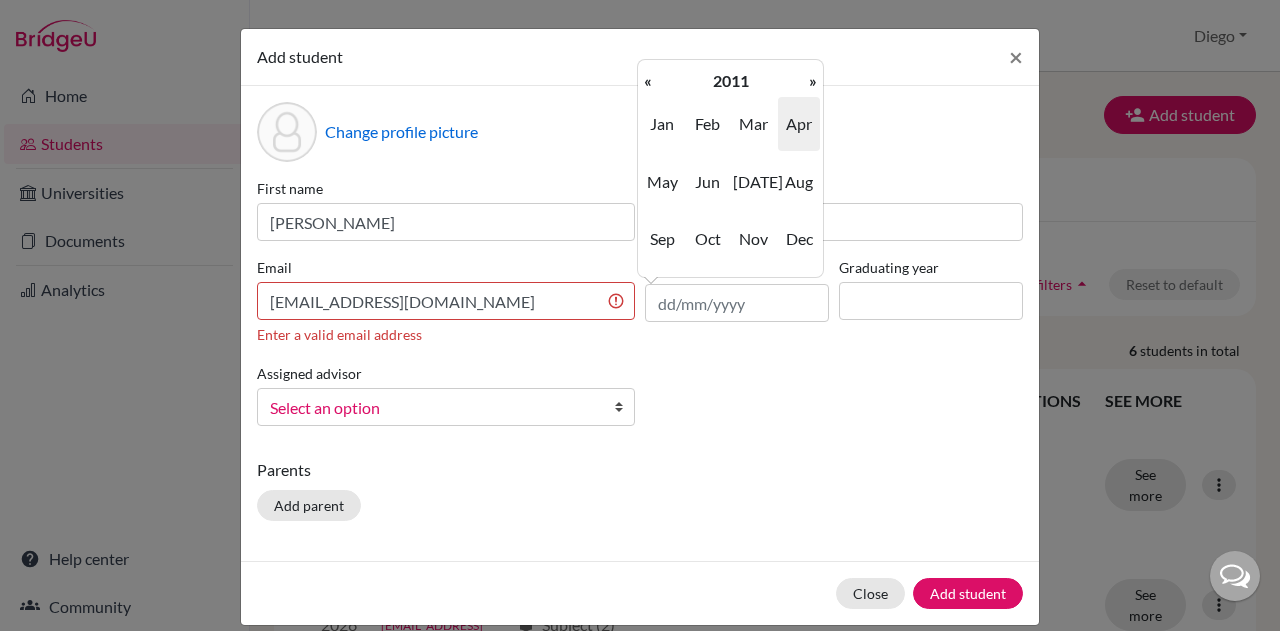 click on "«" at bounding box center [648, 81] 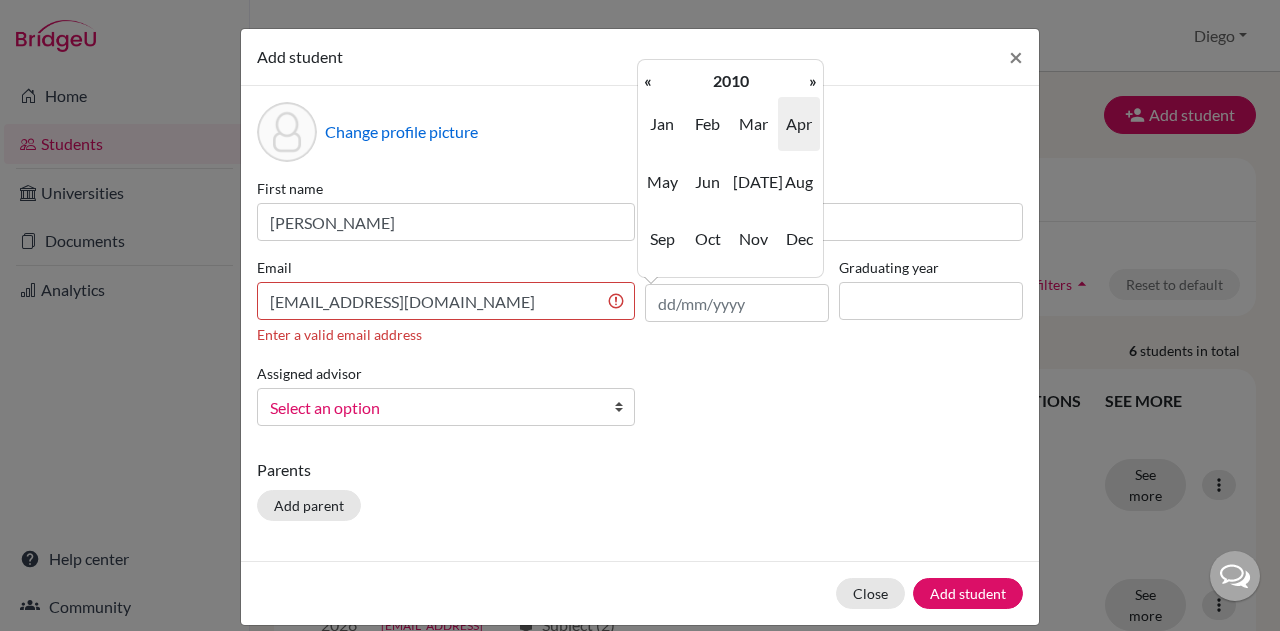 click on "«" at bounding box center [648, 81] 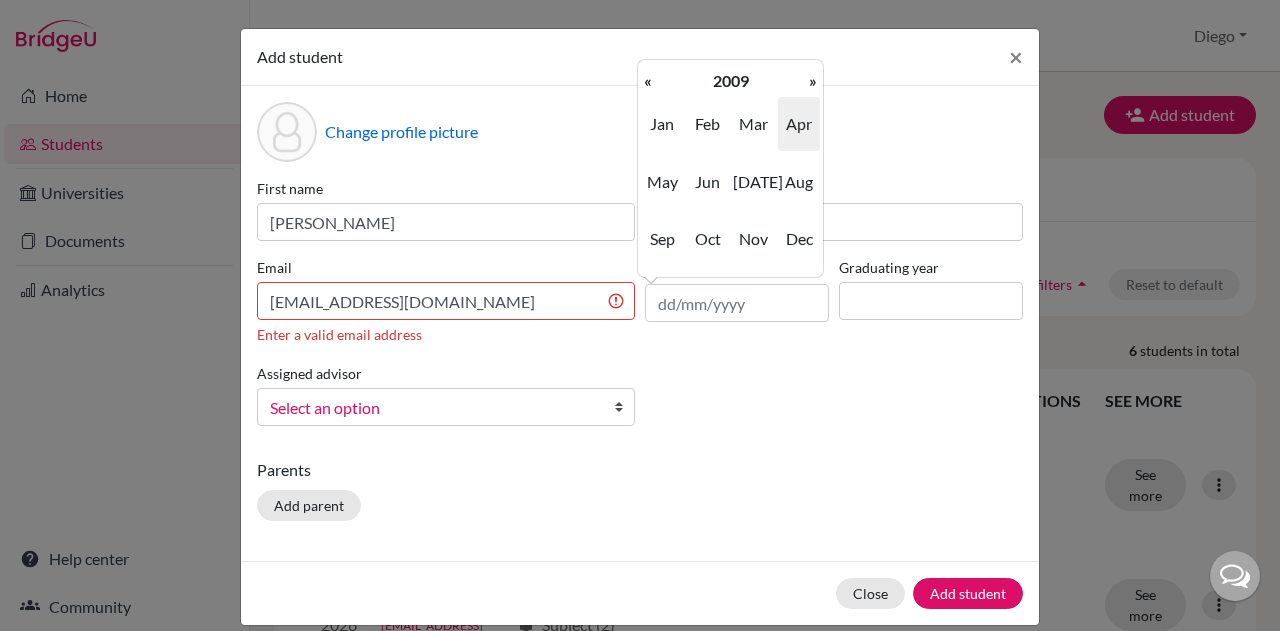 click on "«" at bounding box center (648, 81) 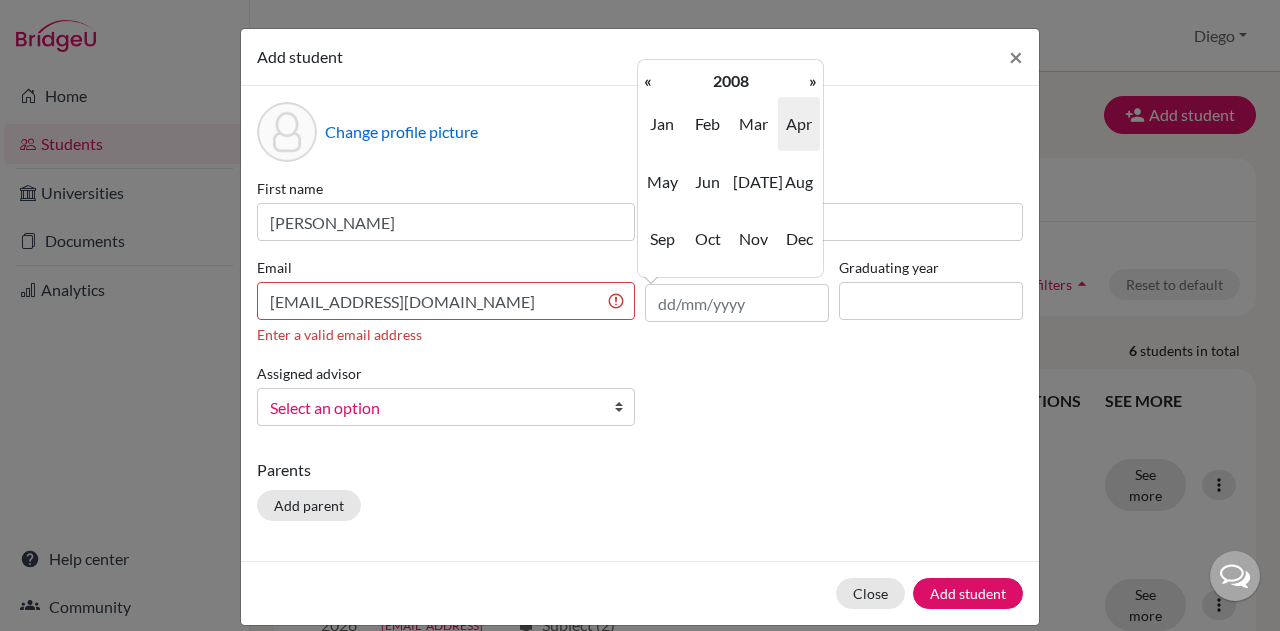 click on "«" at bounding box center (648, 81) 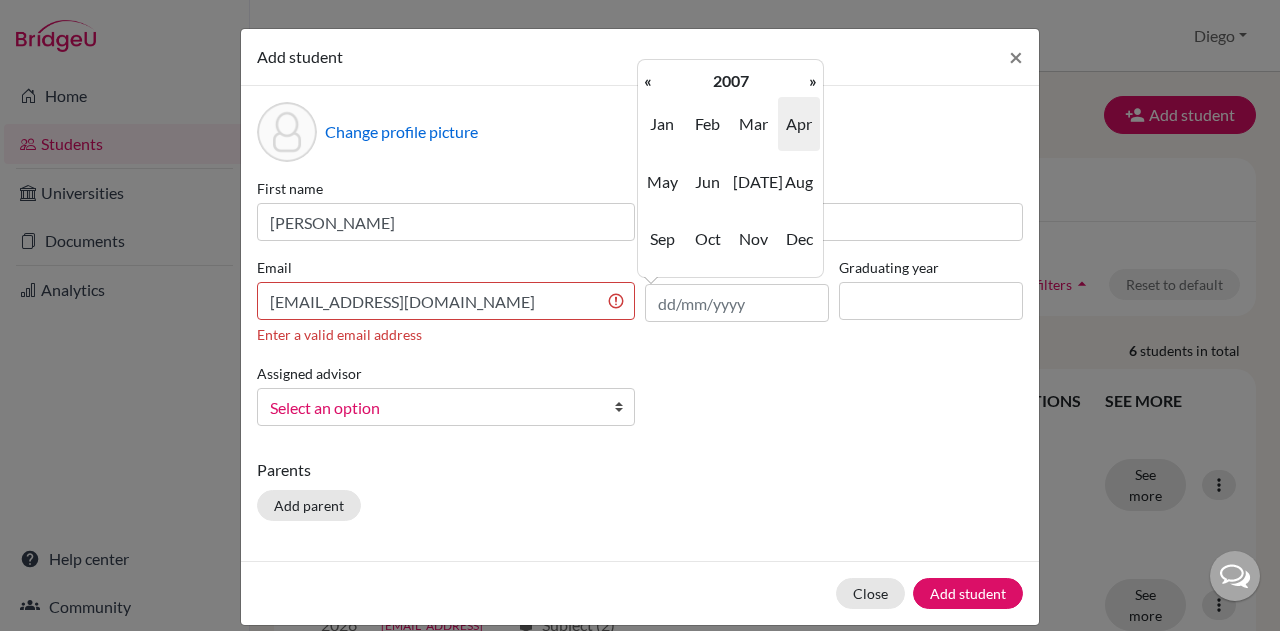 click on "«" at bounding box center (648, 81) 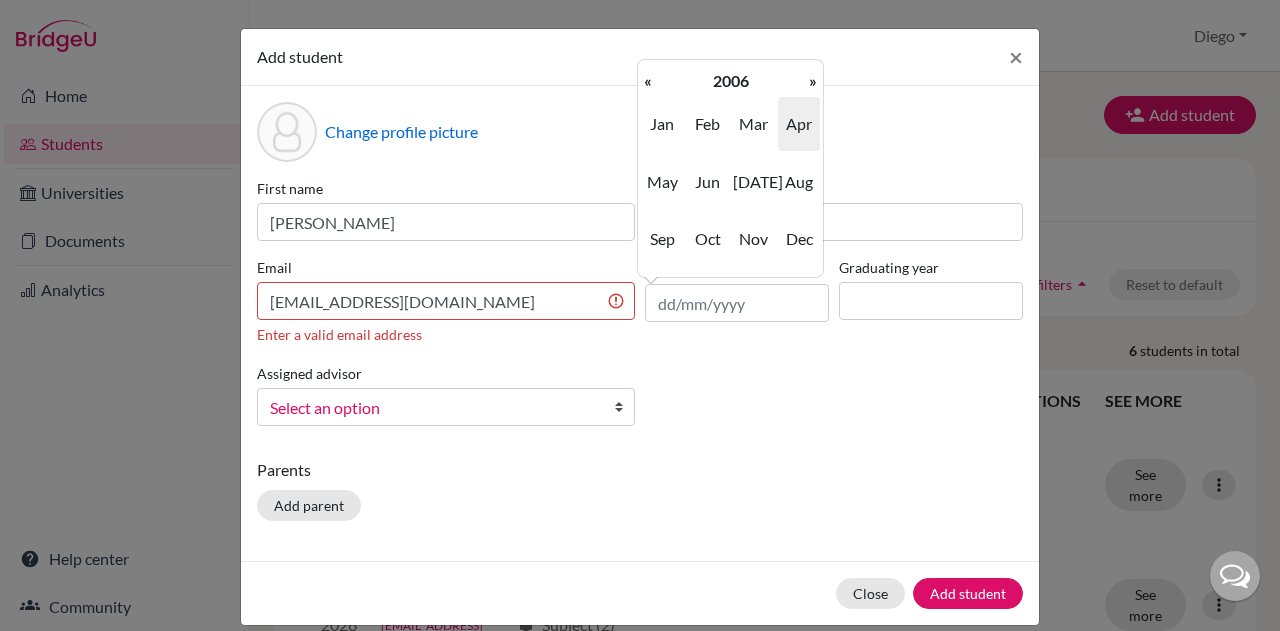 click on "«" at bounding box center (648, 81) 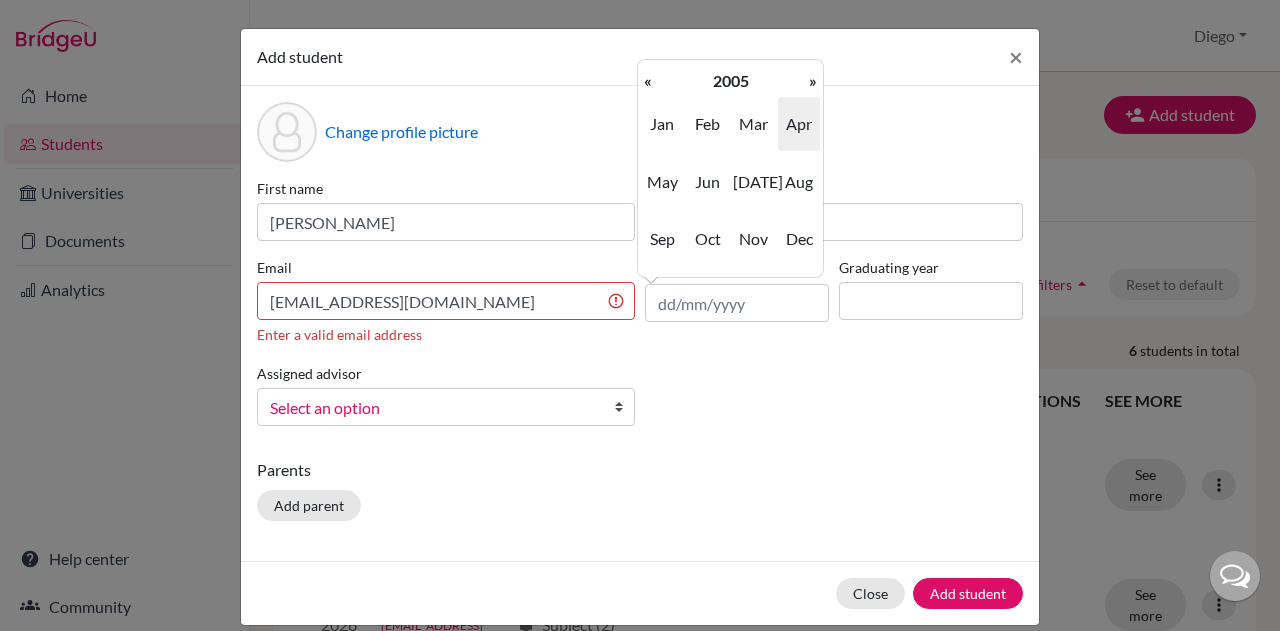 click on "«" at bounding box center (648, 81) 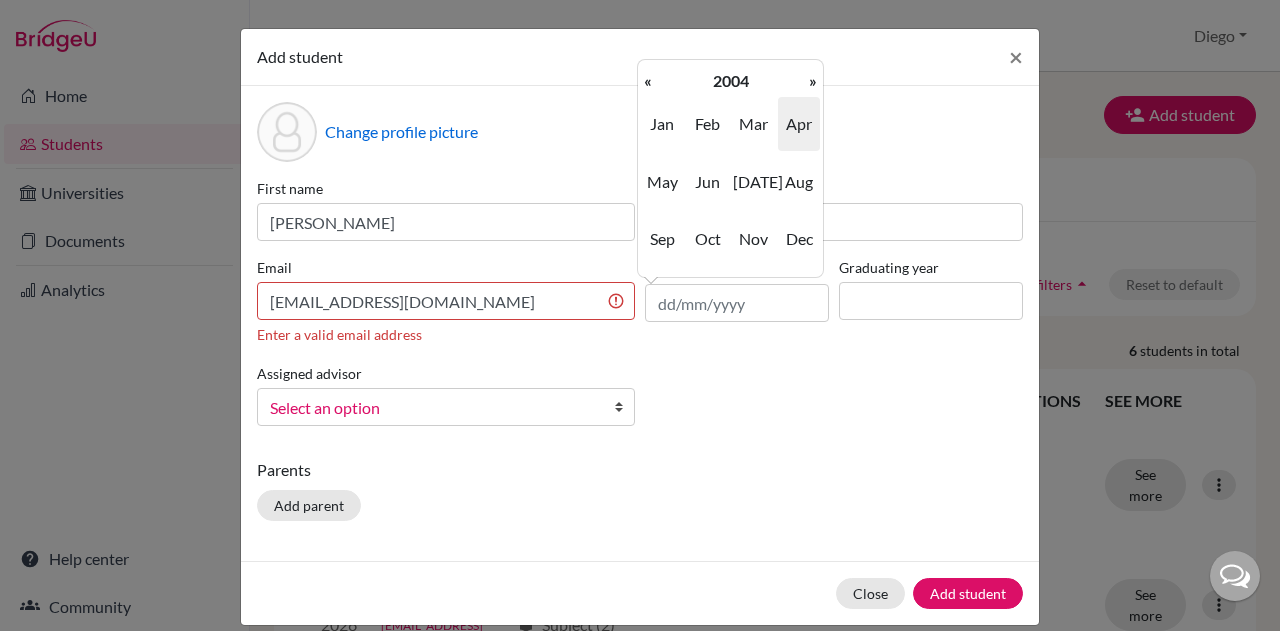 click on "«" at bounding box center (648, 81) 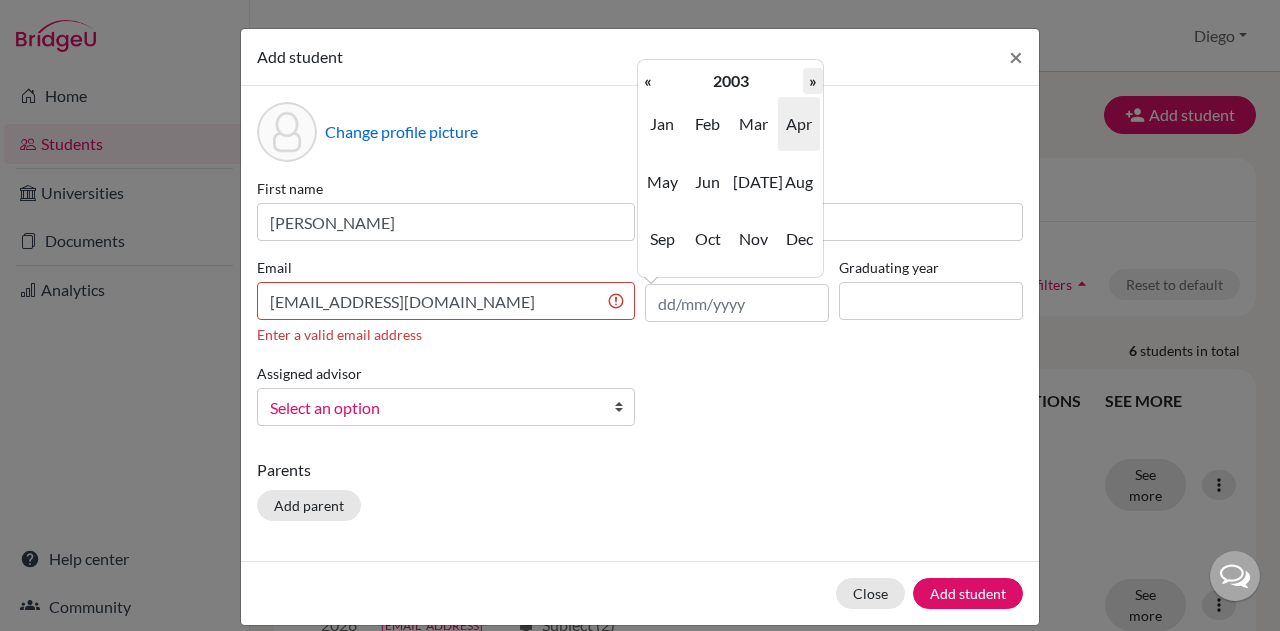 click on "»" at bounding box center [813, 81] 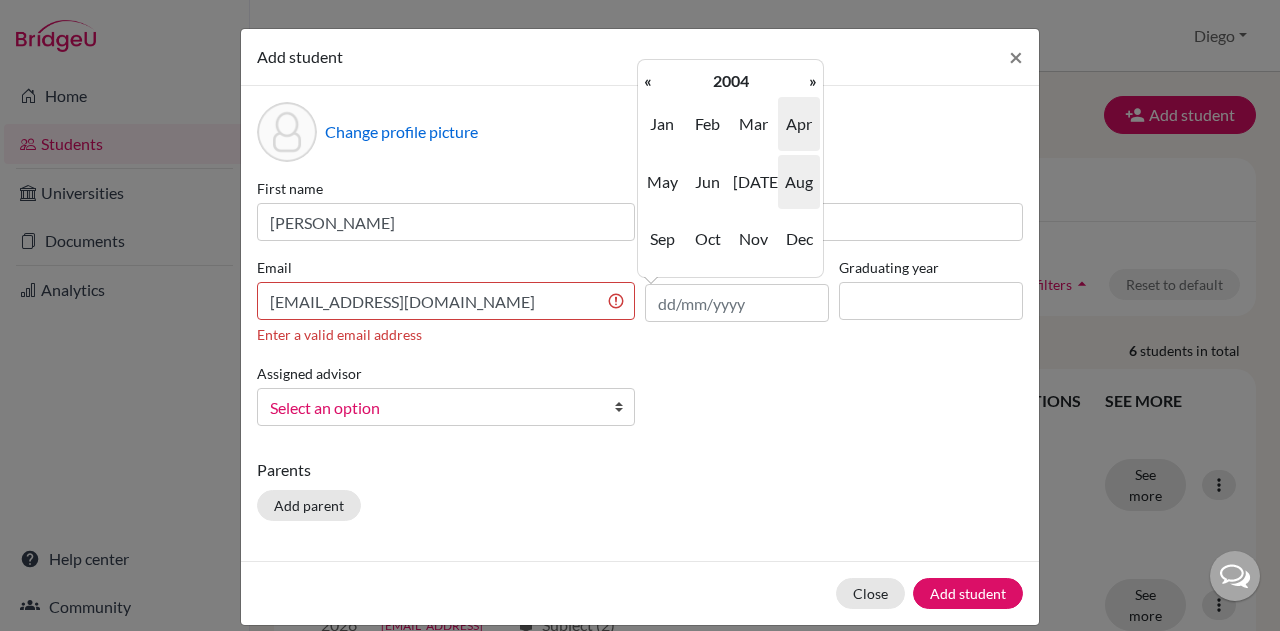 click on "Aug" at bounding box center (799, 182) 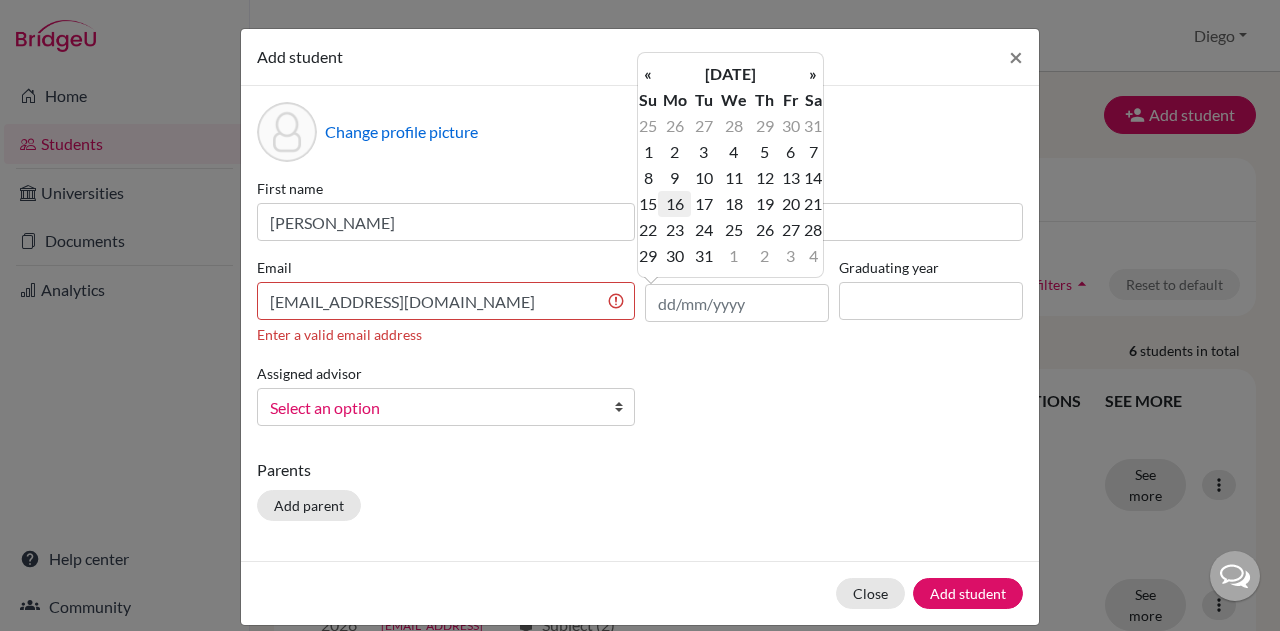 click on "16" at bounding box center [674, 204] 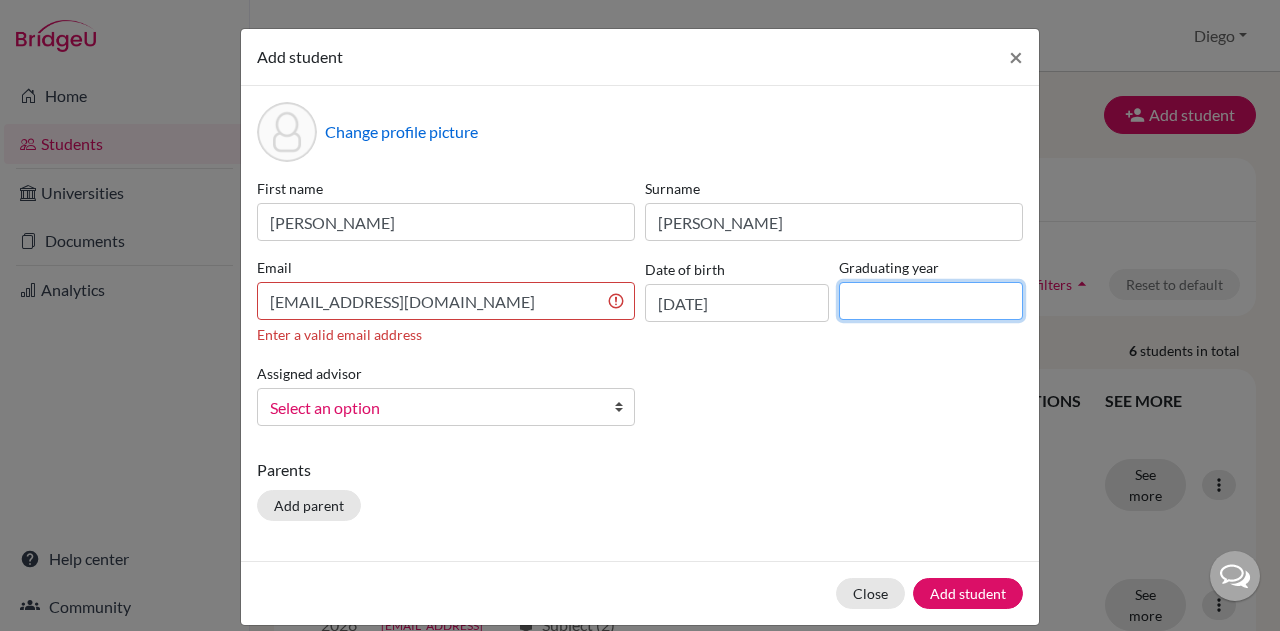 click at bounding box center [931, 301] 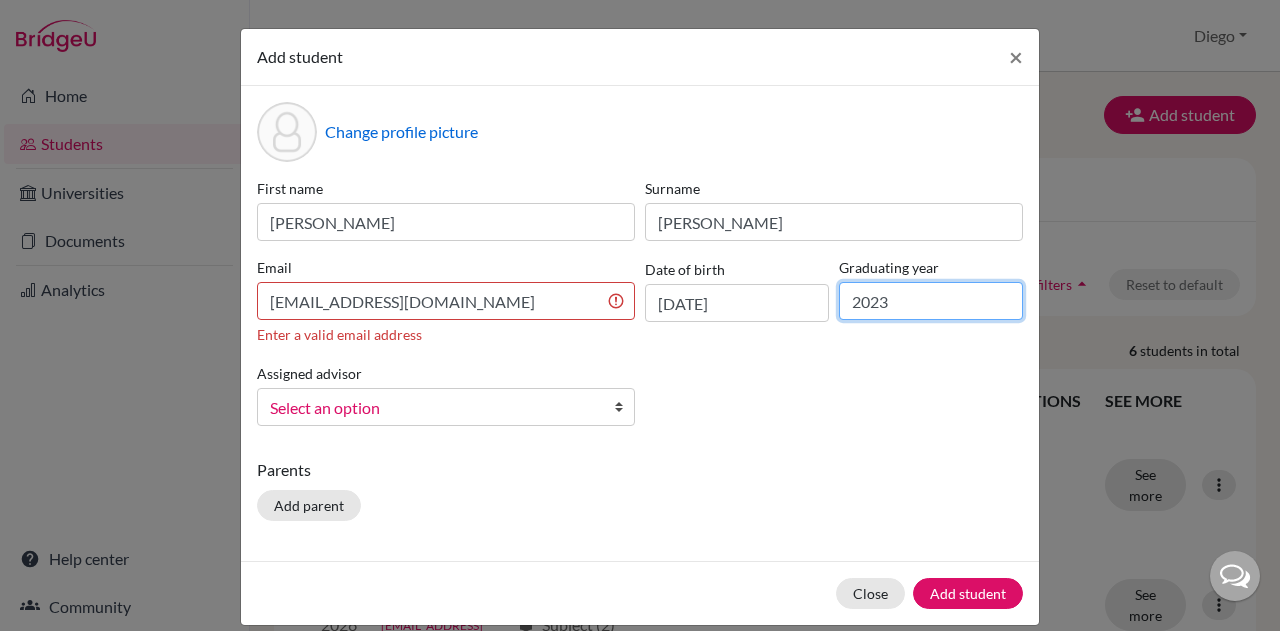 type on "2023" 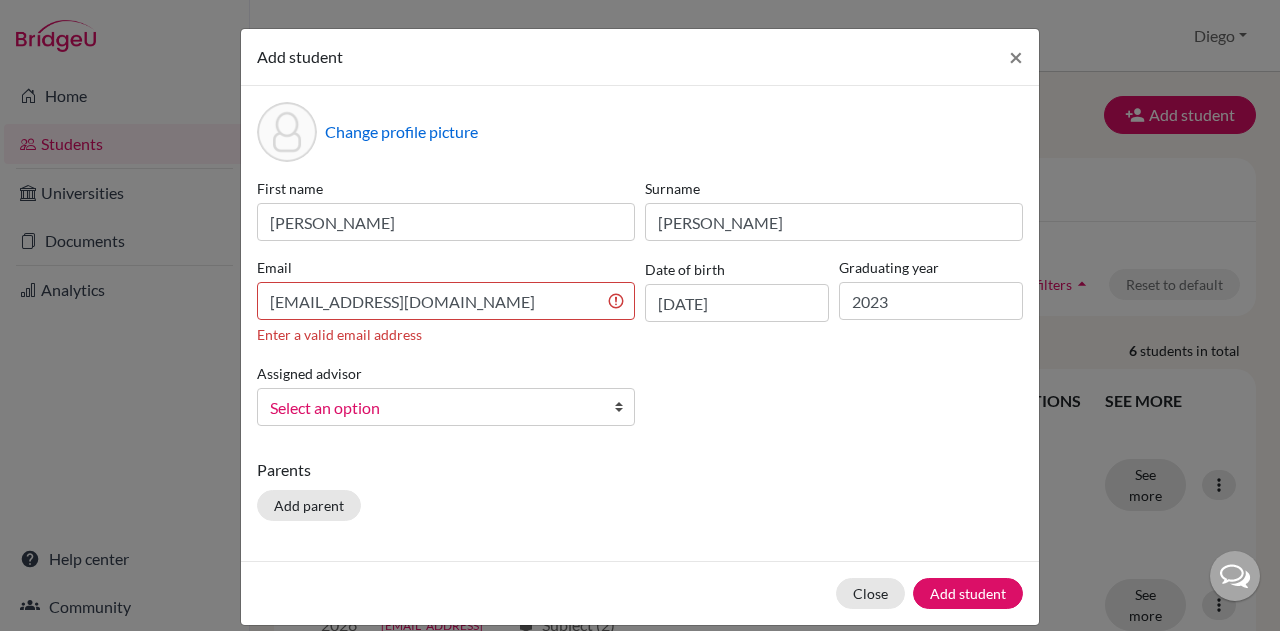 click on "First name Hanna Surname García González Email hgg16garcíag@gmail.com Enter a valid email address Date of birth 16/08/2004 Graduating year 2023 Assigned advisor Aguirre, Diego Valbuena, Janet
Select an option" at bounding box center (640, 310) 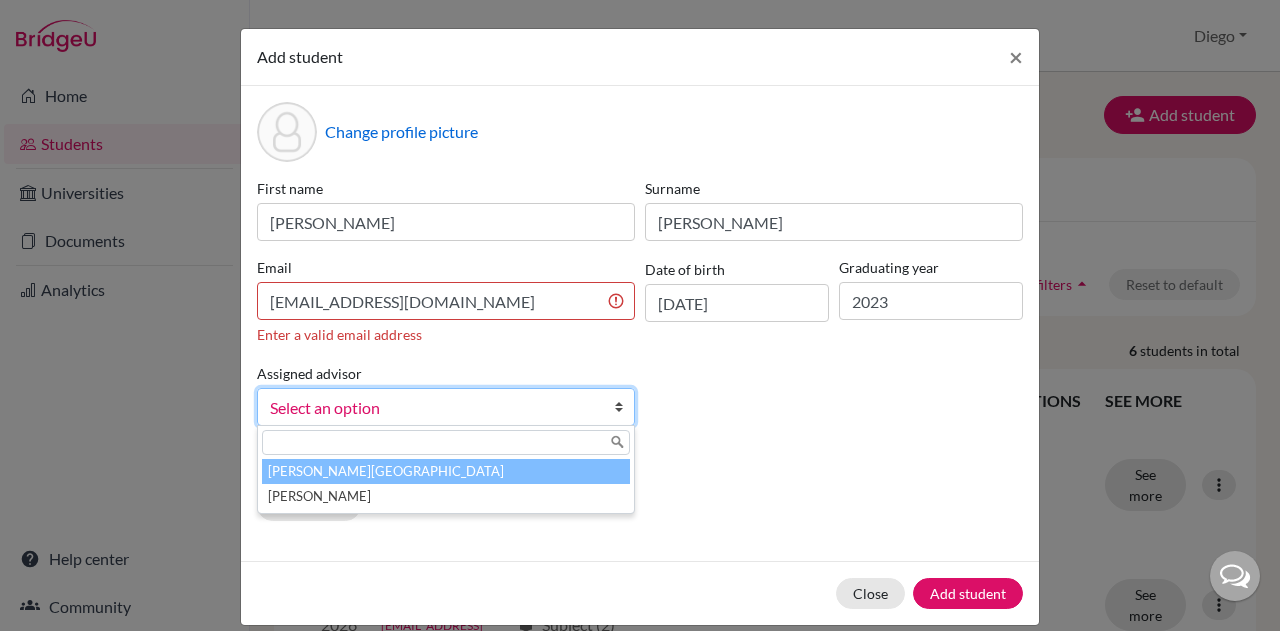 click on "Aguirre, Diego" at bounding box center (446, 471) 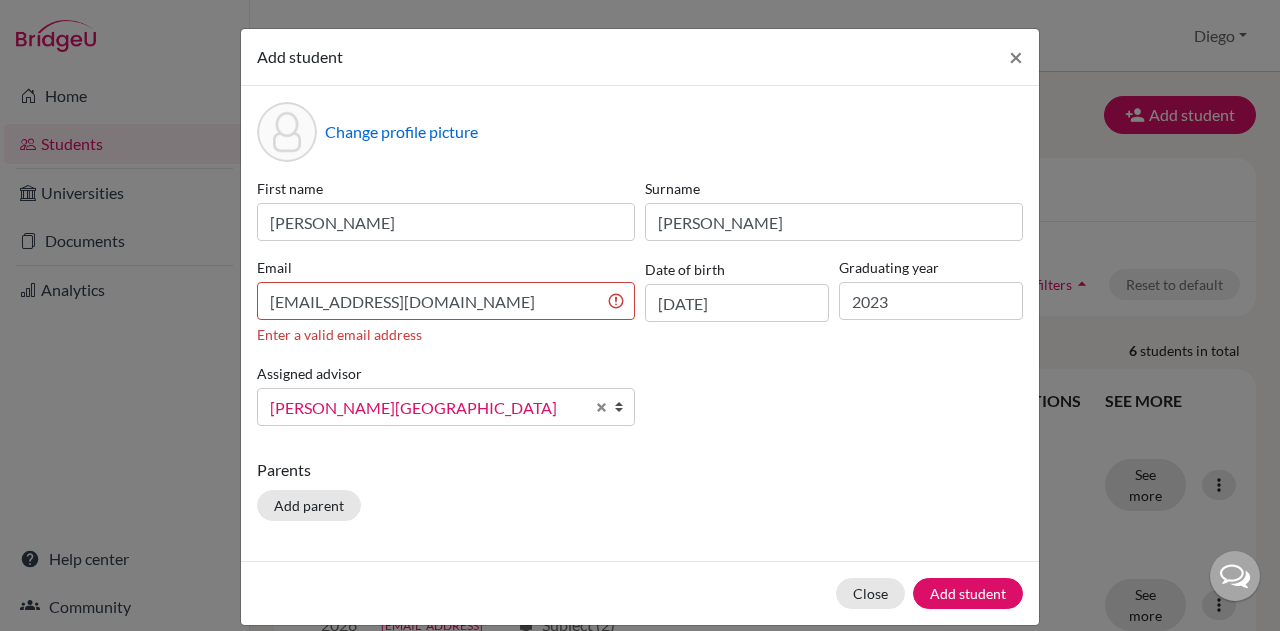 scroll, scrollTop: 20, scrollLeft: 0, axis: vertical 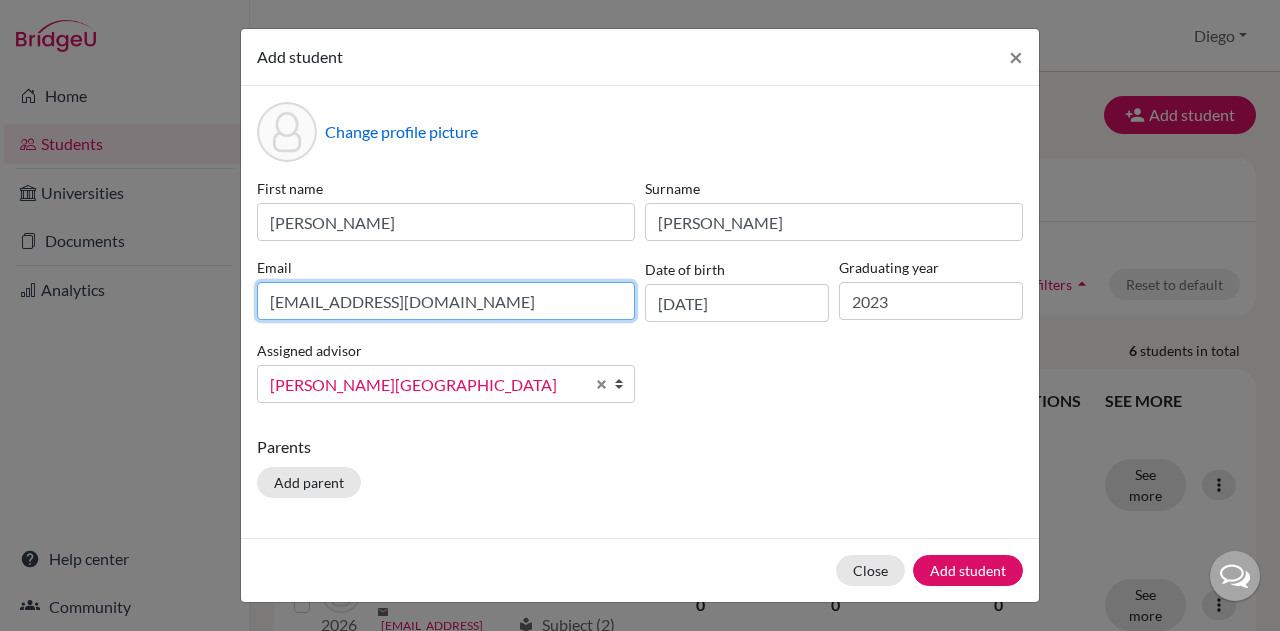 click on "Email hgg16garcíag@gmail.com" at bounding box center (446, 289) 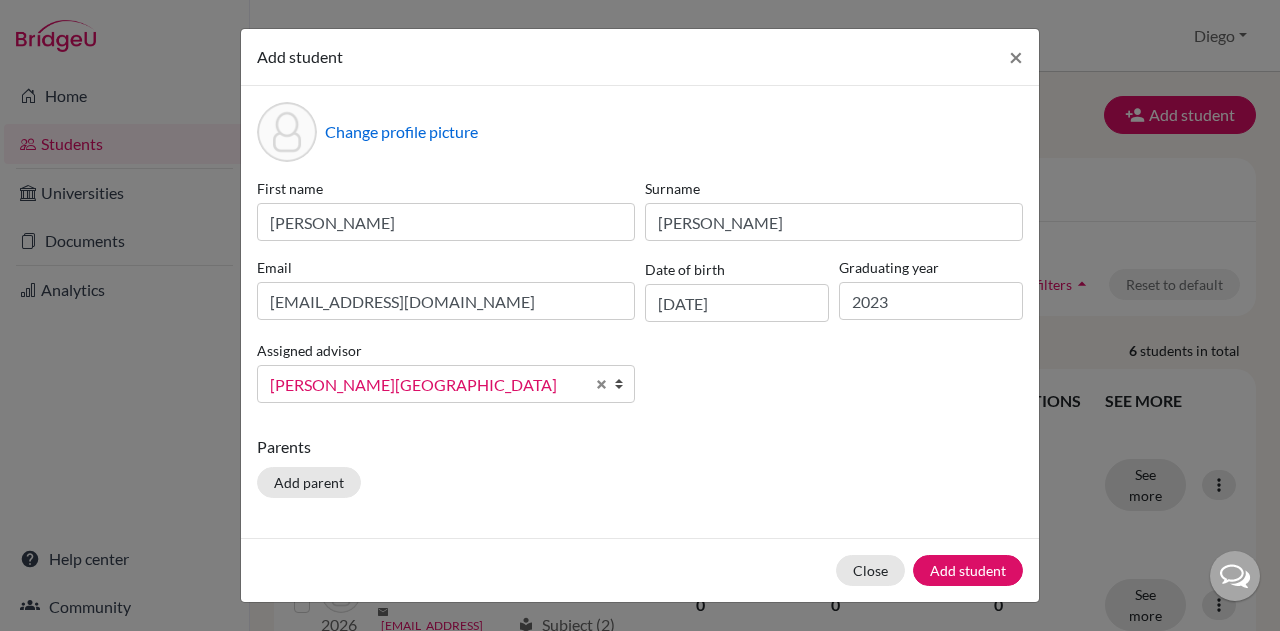 click on "Assigned advisor Aguirre, Diego Valbuena, Janet
Aguirre, Diego
Aguirre, Diego Valbuena, Janet" at bounding box center [446, 370] 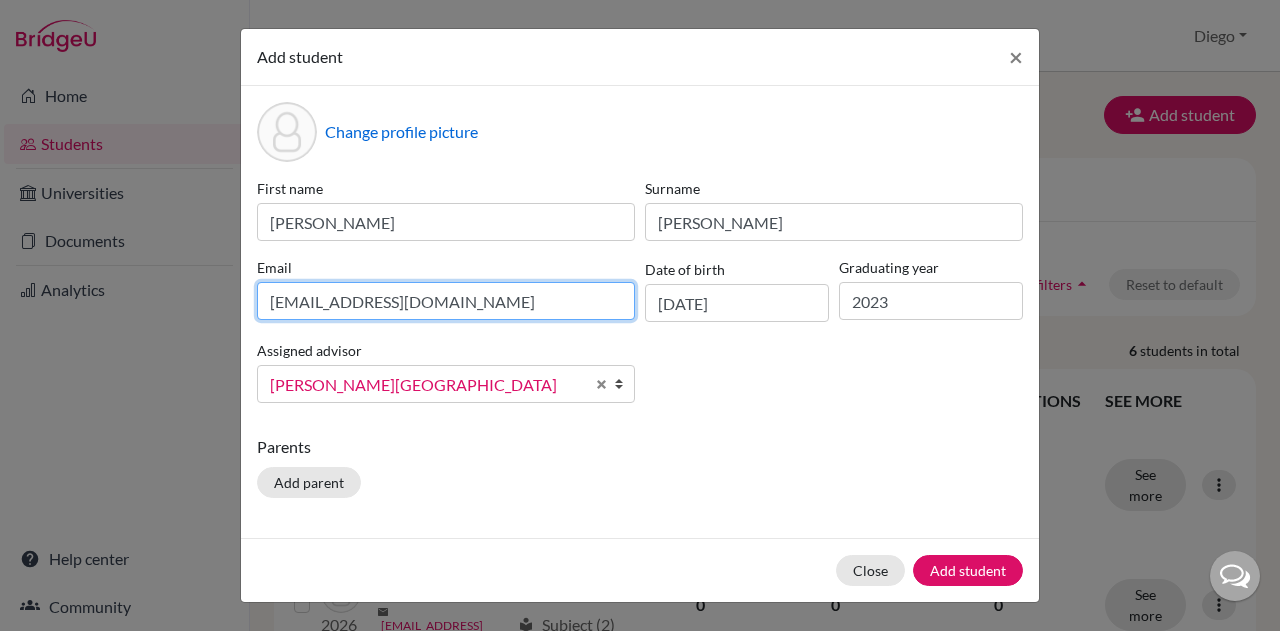 click on "hgg16garcíag@gmail.com" at bounding box center (446, 301) 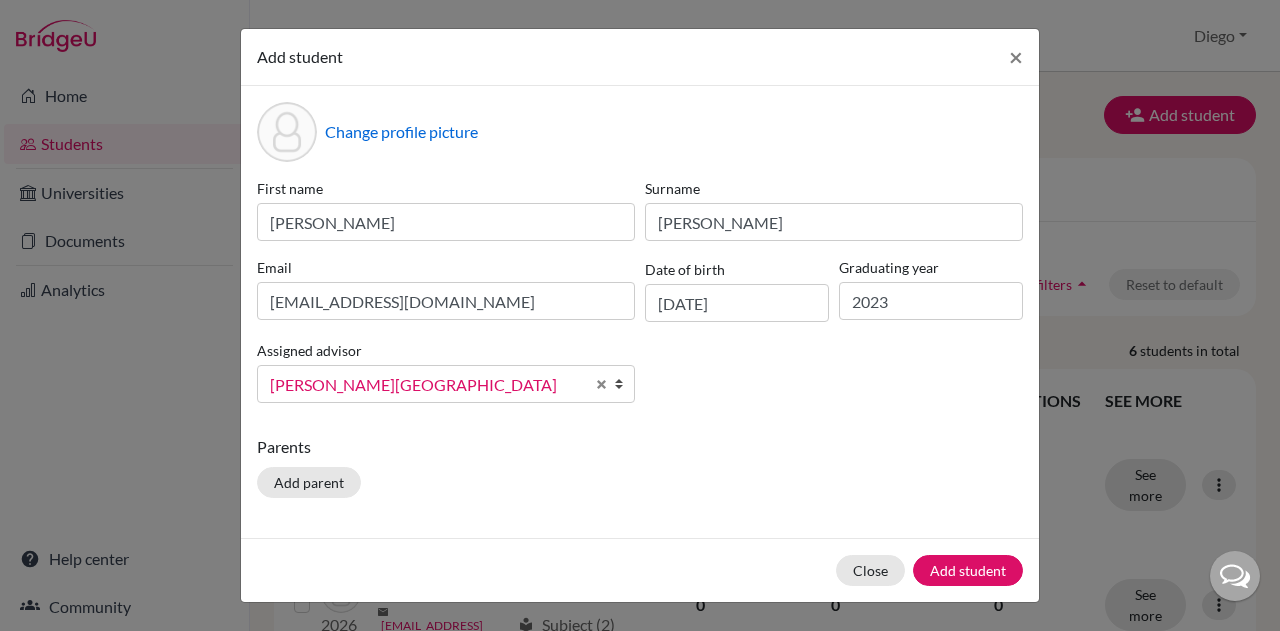 click on "Assigned advisor Aguirre, Diego Valbuena, Janet
Aguirre, Diego
Aguirre, Diego Valbuena, Janet" at bounding box center [446, 370] 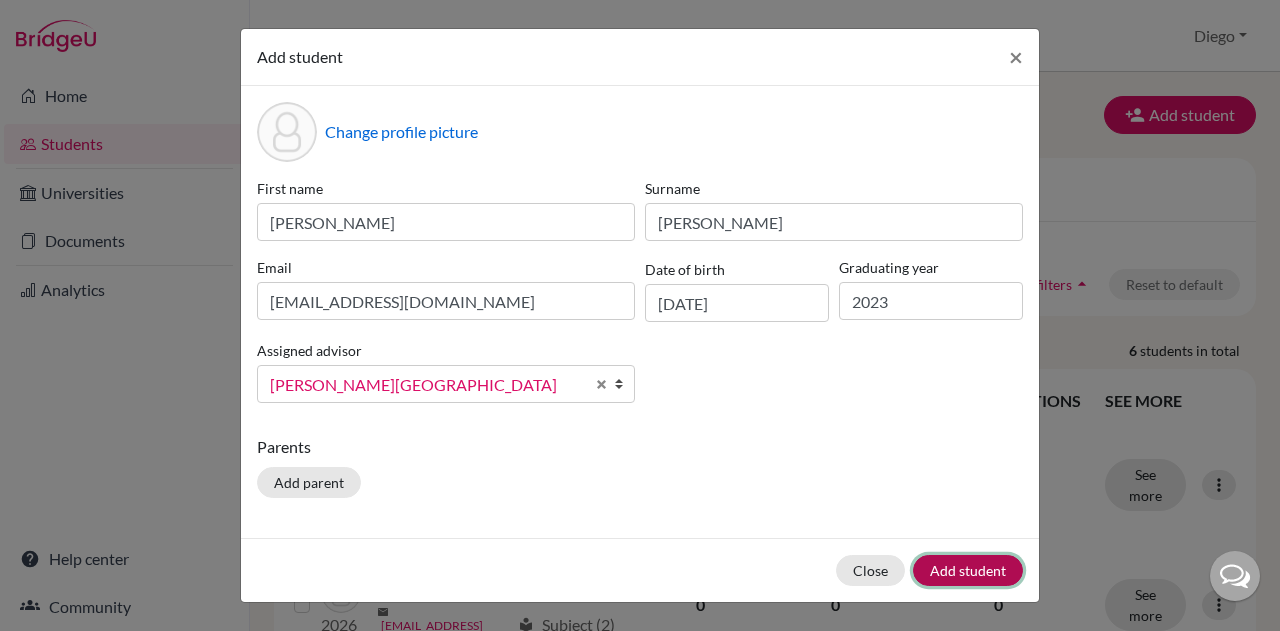 click on "Add student" at bounding box center [968, 570] 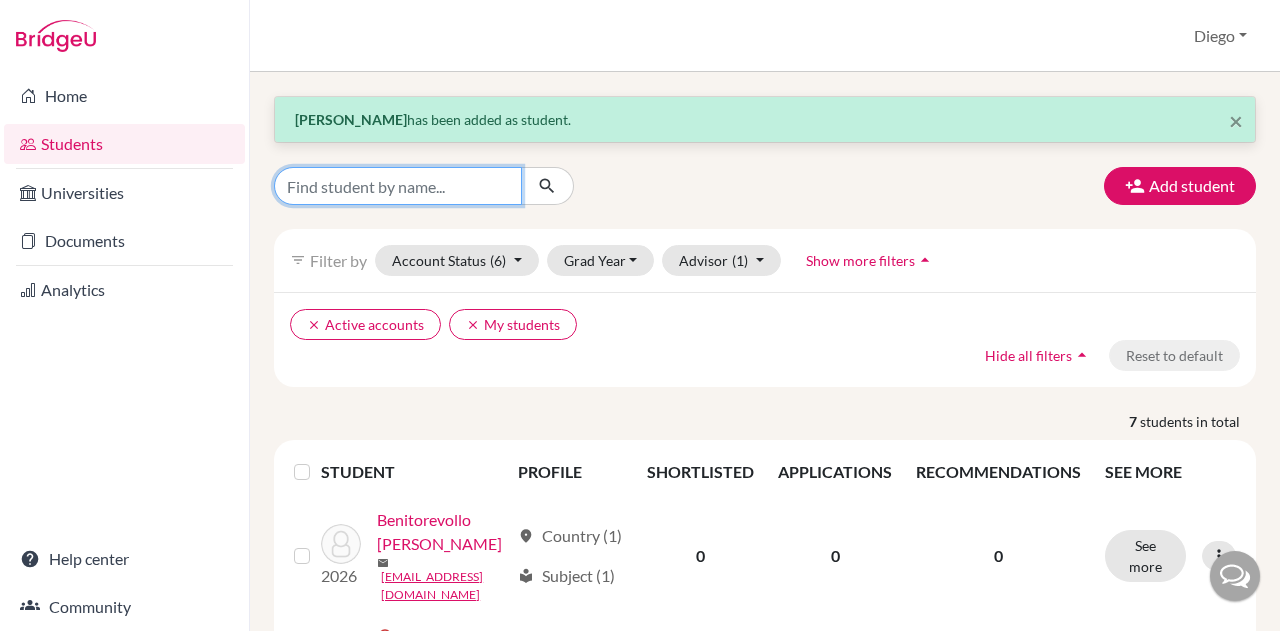 click at bounding box center [398, 186] 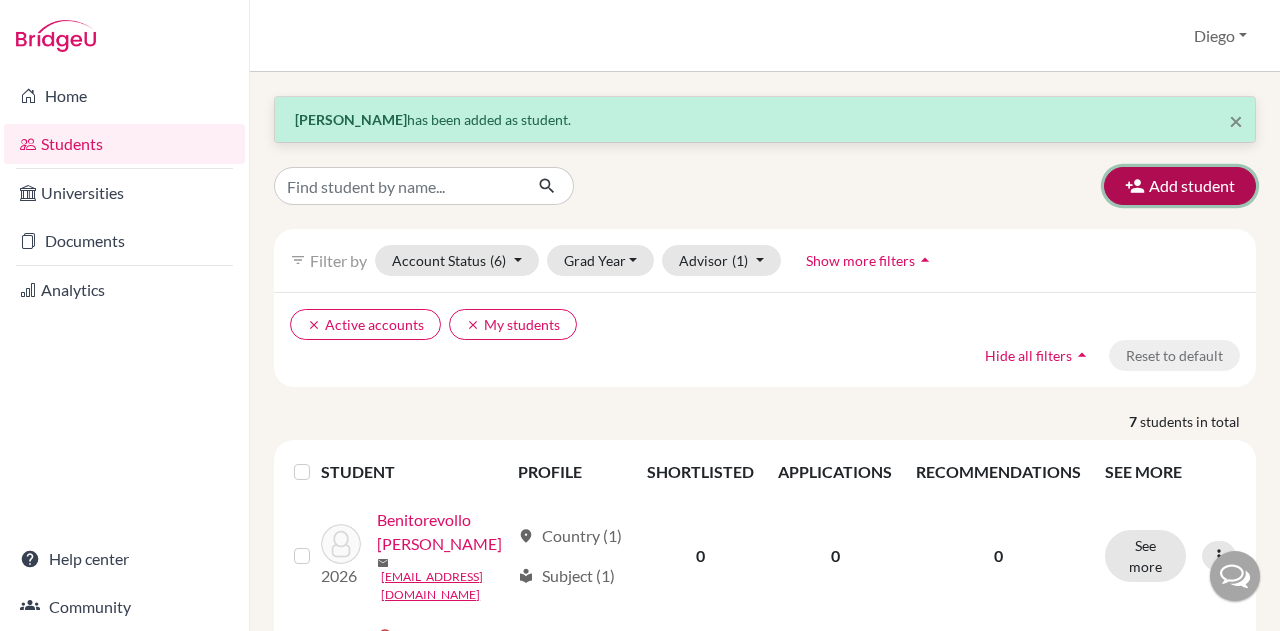 click on "Add student" at bounding box center (1180, 186) 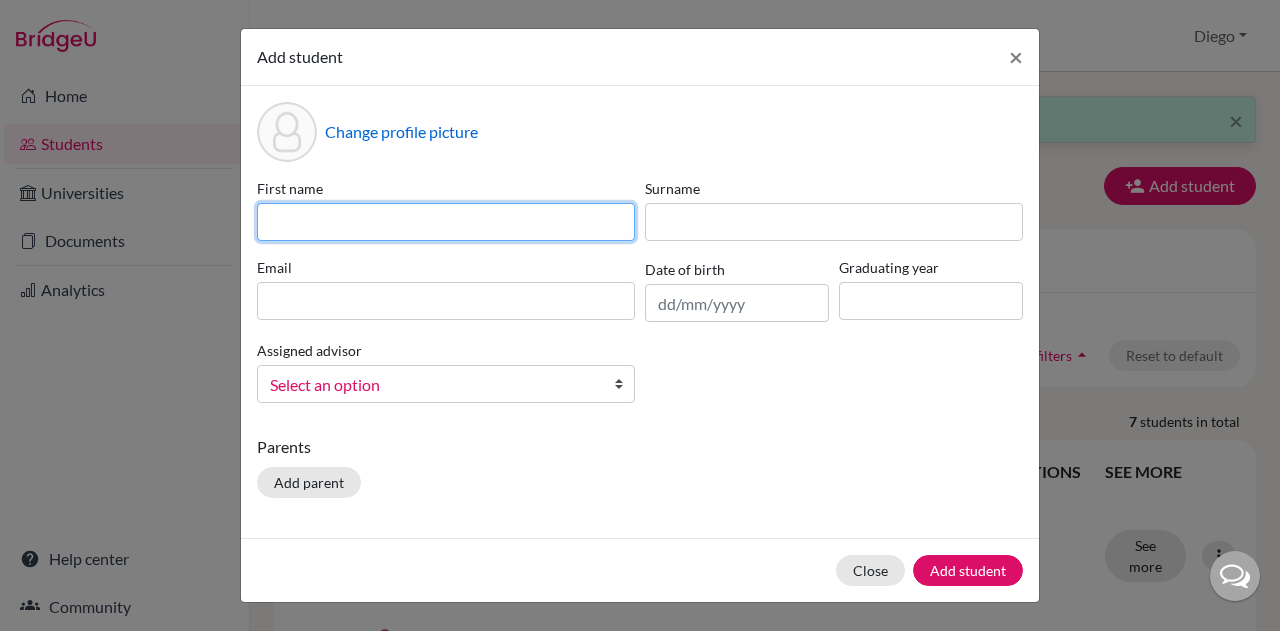 click at bounding box center [446, 222] 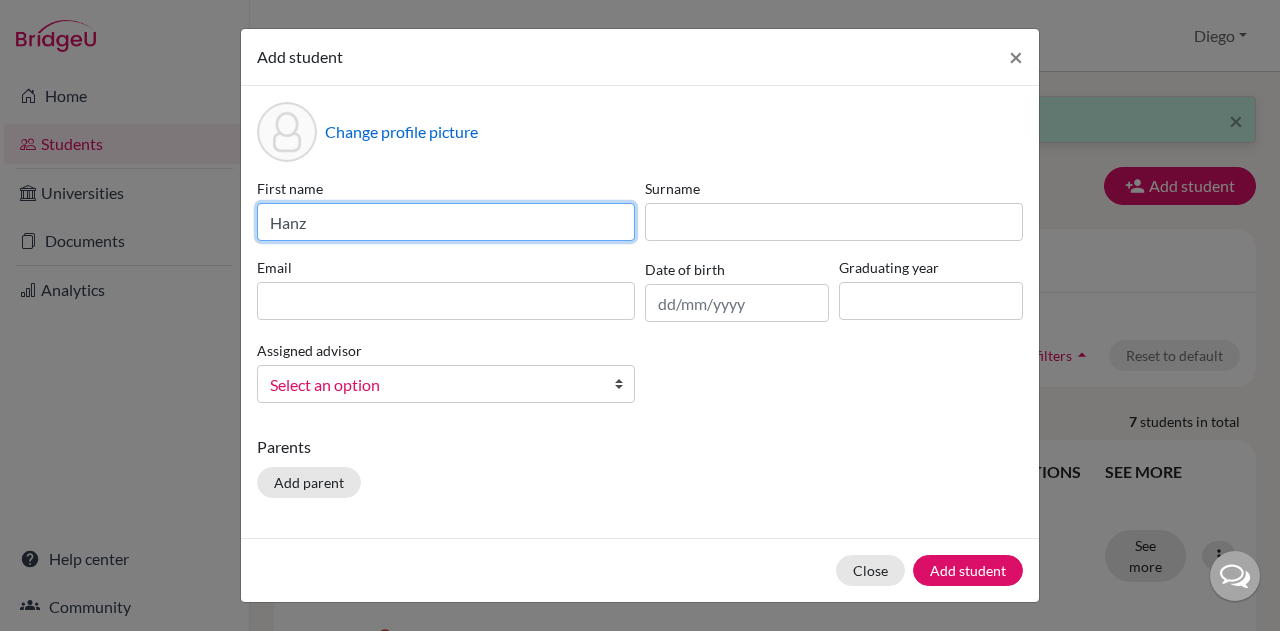 type on "Hanz" 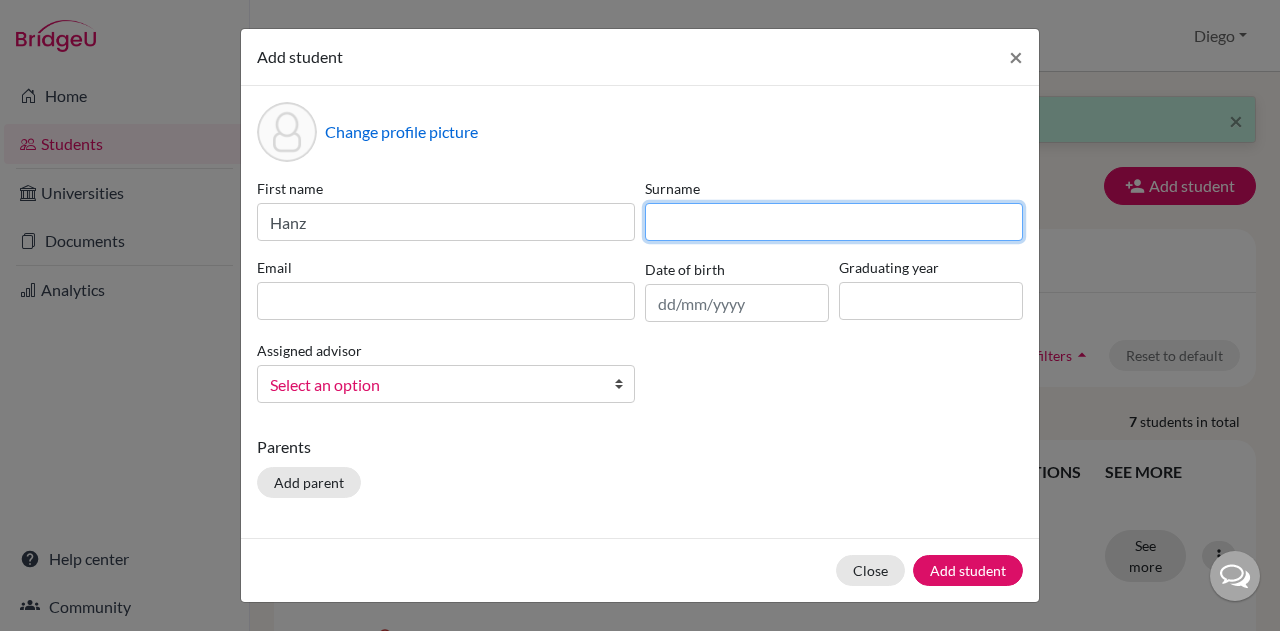 click at bounding box center (834, 222) 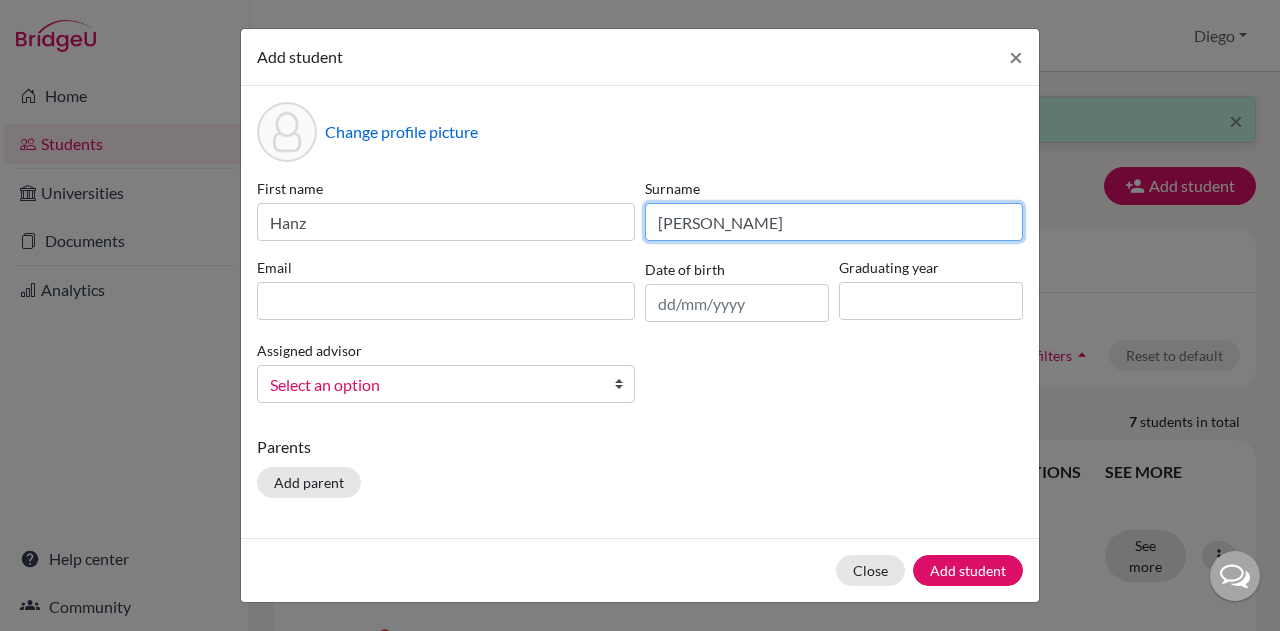 type on "García González" 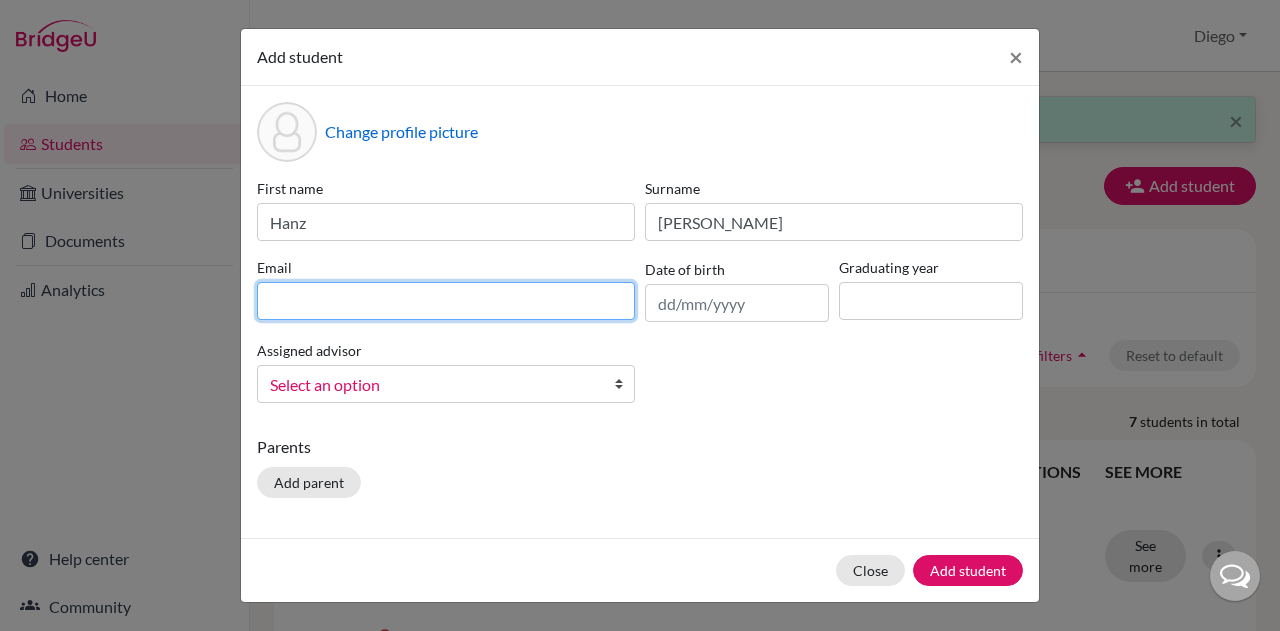 click at bounding box center [446, 301] 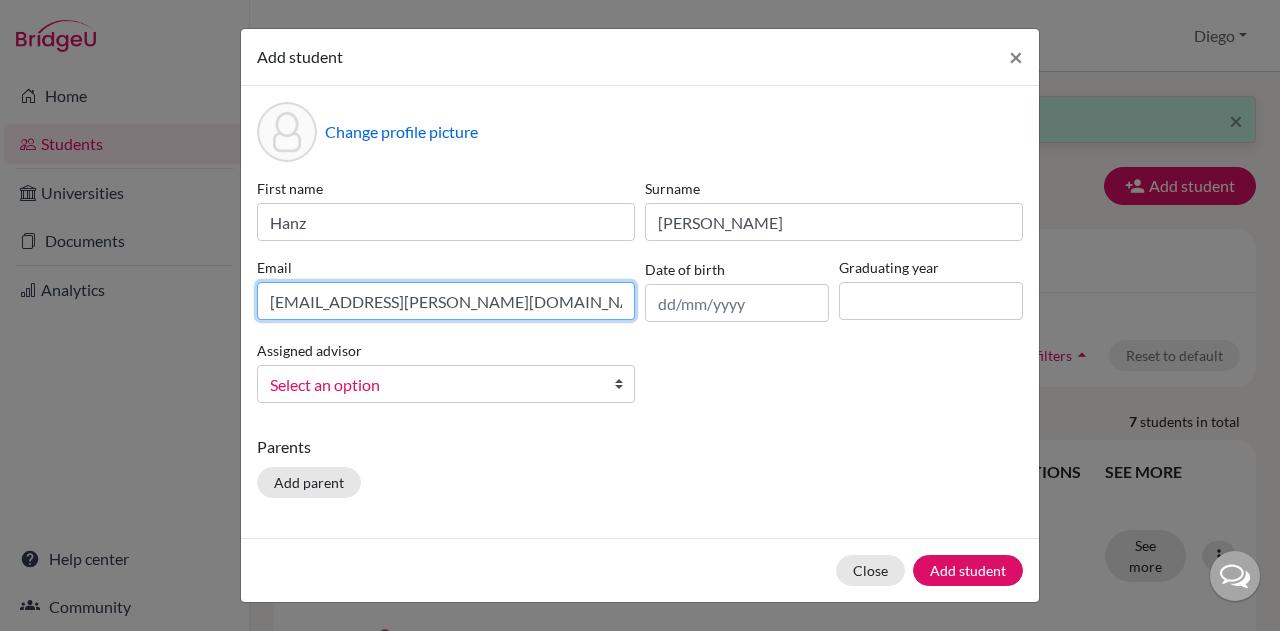 type on "hanz.simon.garcia.1@gmail.com" 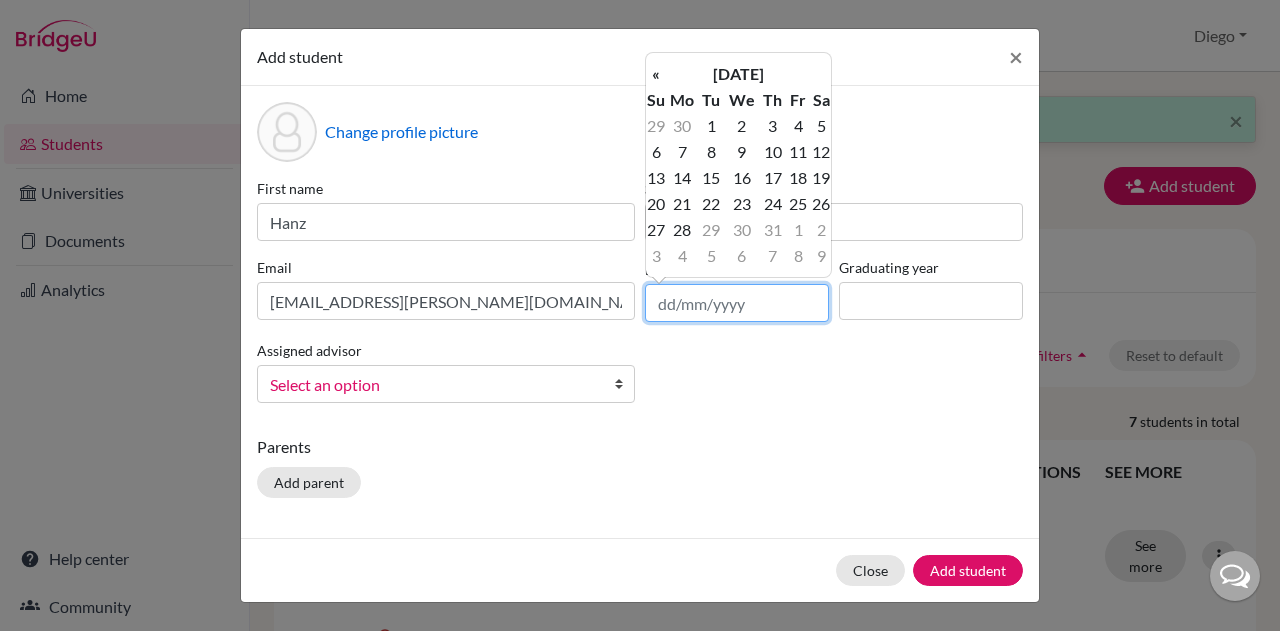 click at bounding box center [737, 303] 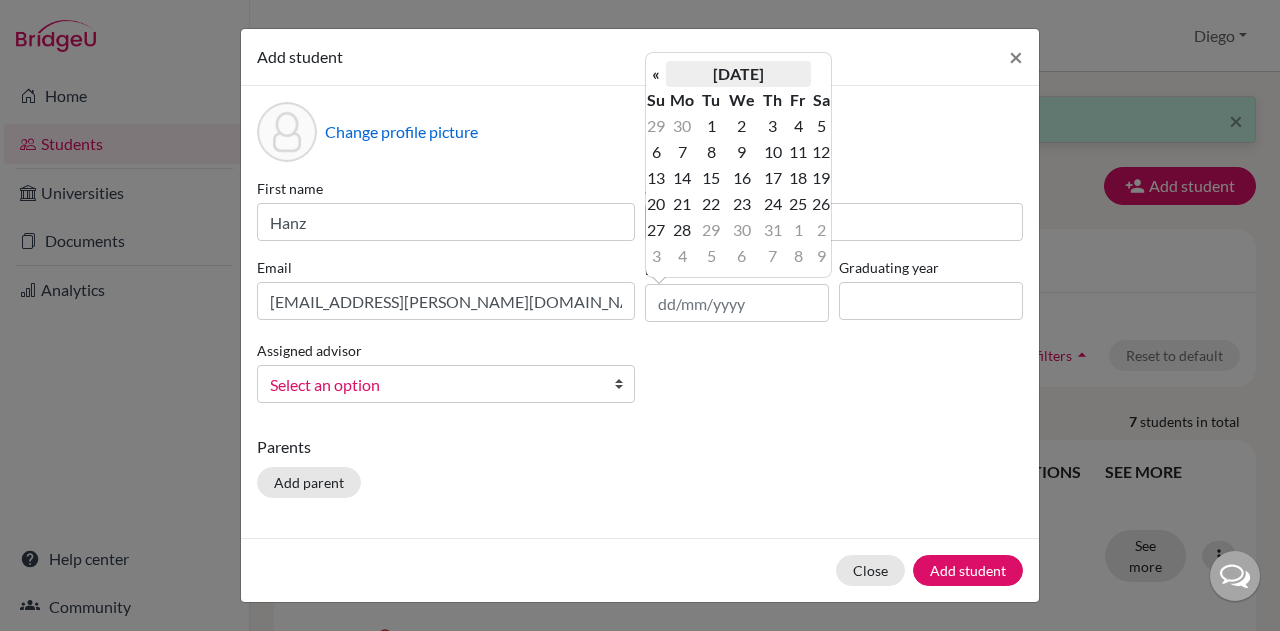 click on "July 2025" at bounding box center [738, 74] 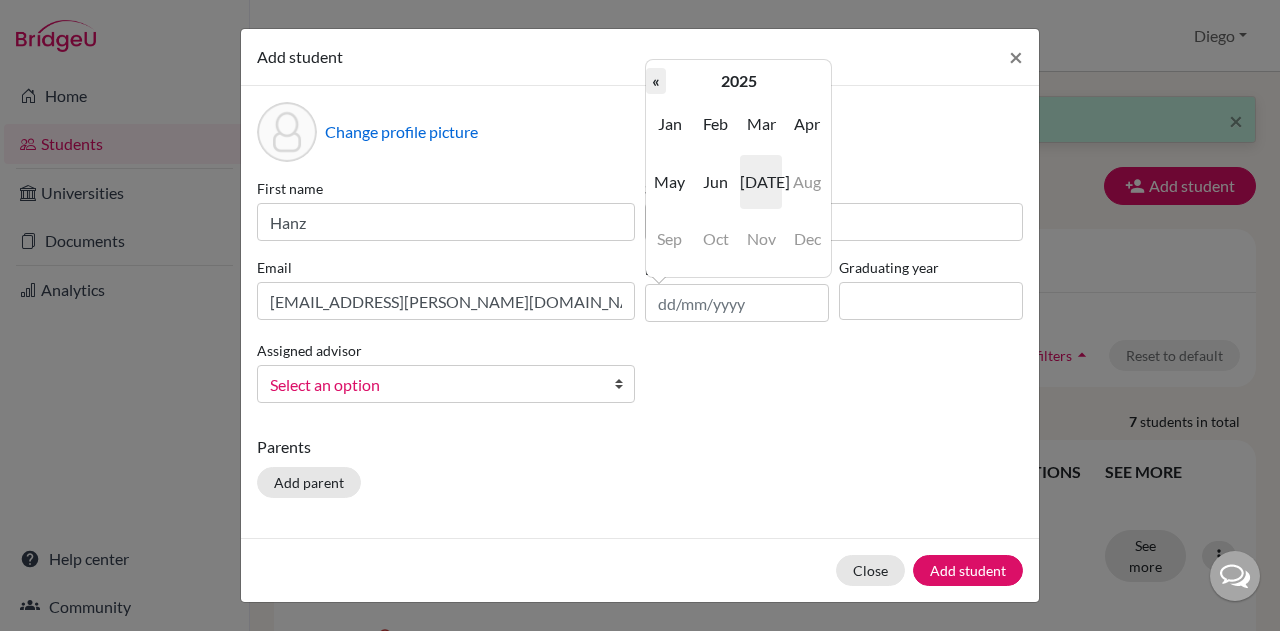 click on "«" at bounding box center [656, 81] 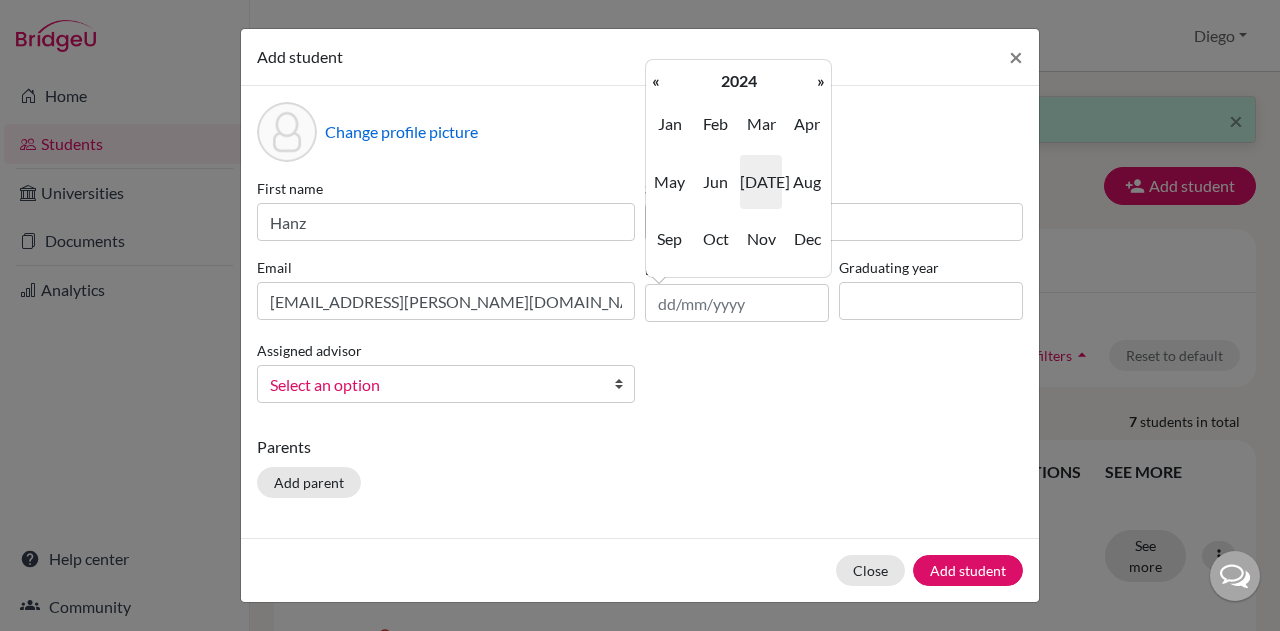 click on "«" at bounding box center [656, 81] 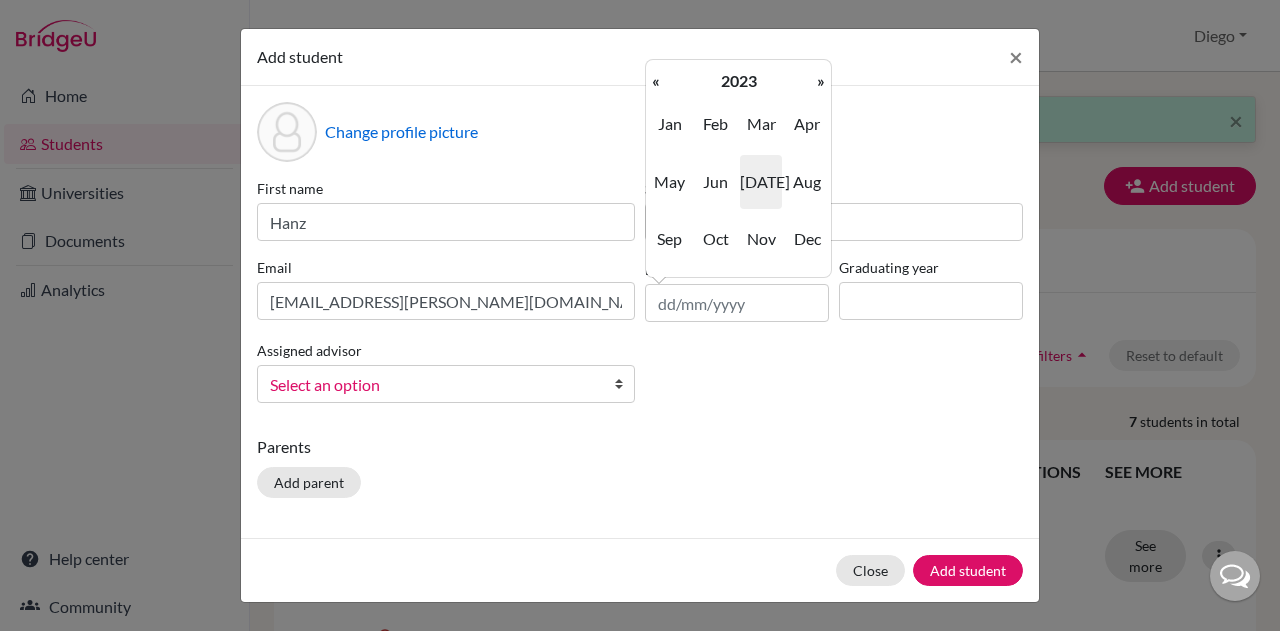 click on "«" at bounding box center [656, 81] 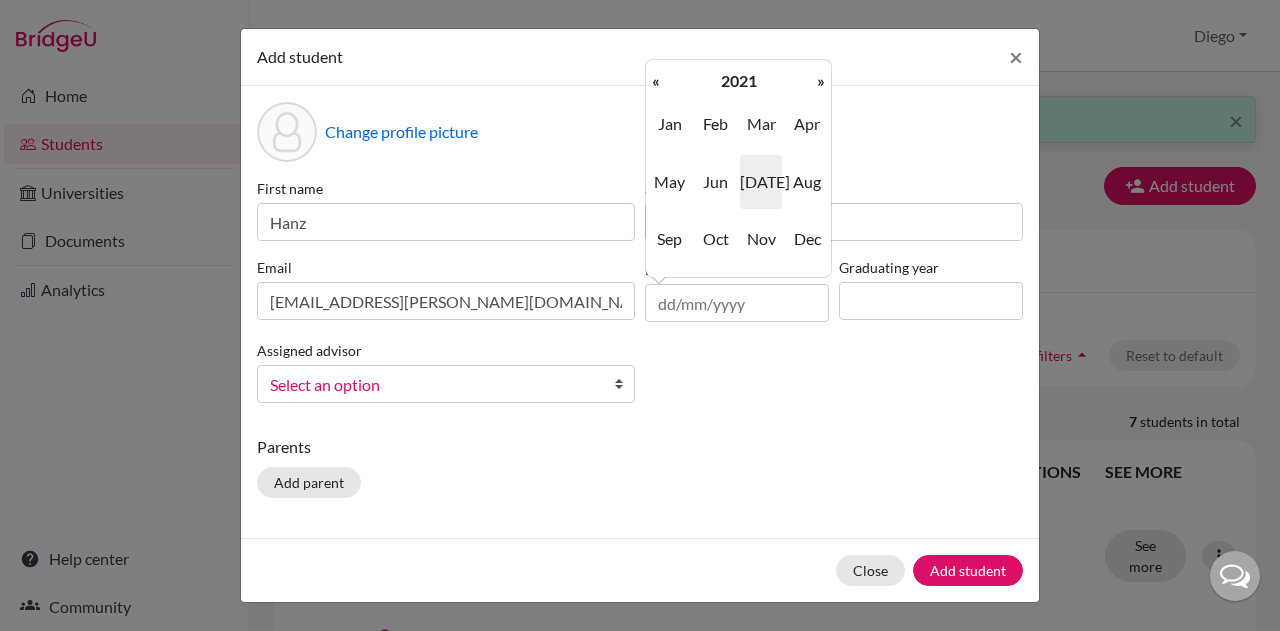 click on "«" at bounding box center (656, 81) 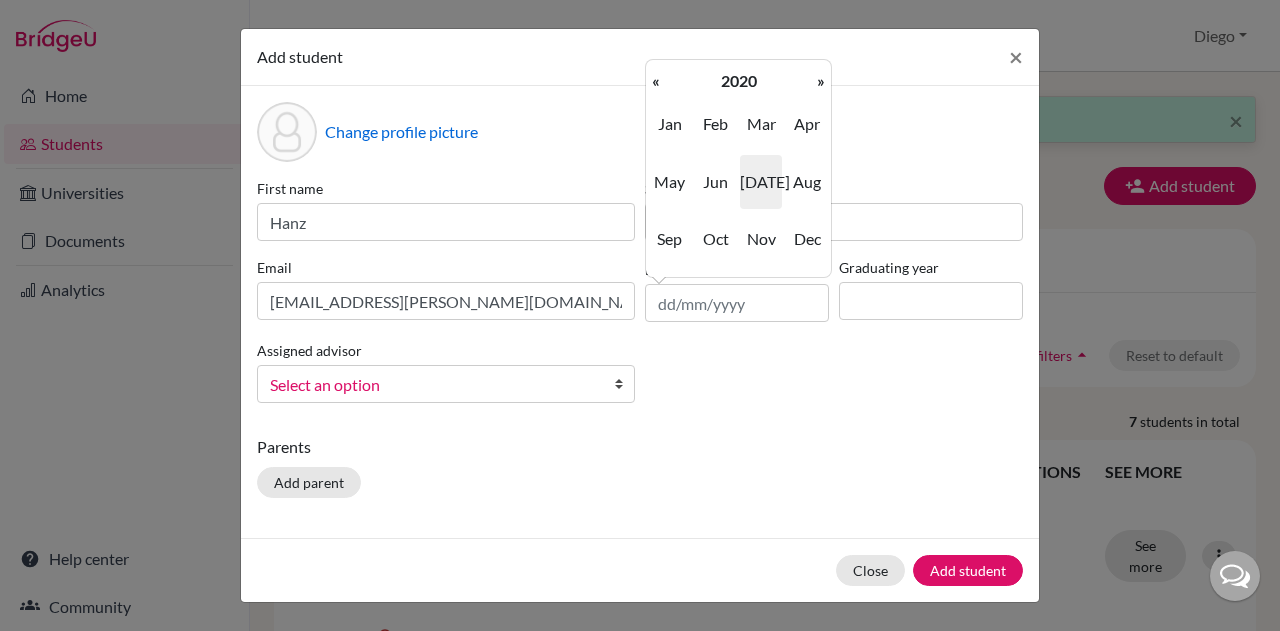 click on "«" at bounding box center (656, 81) 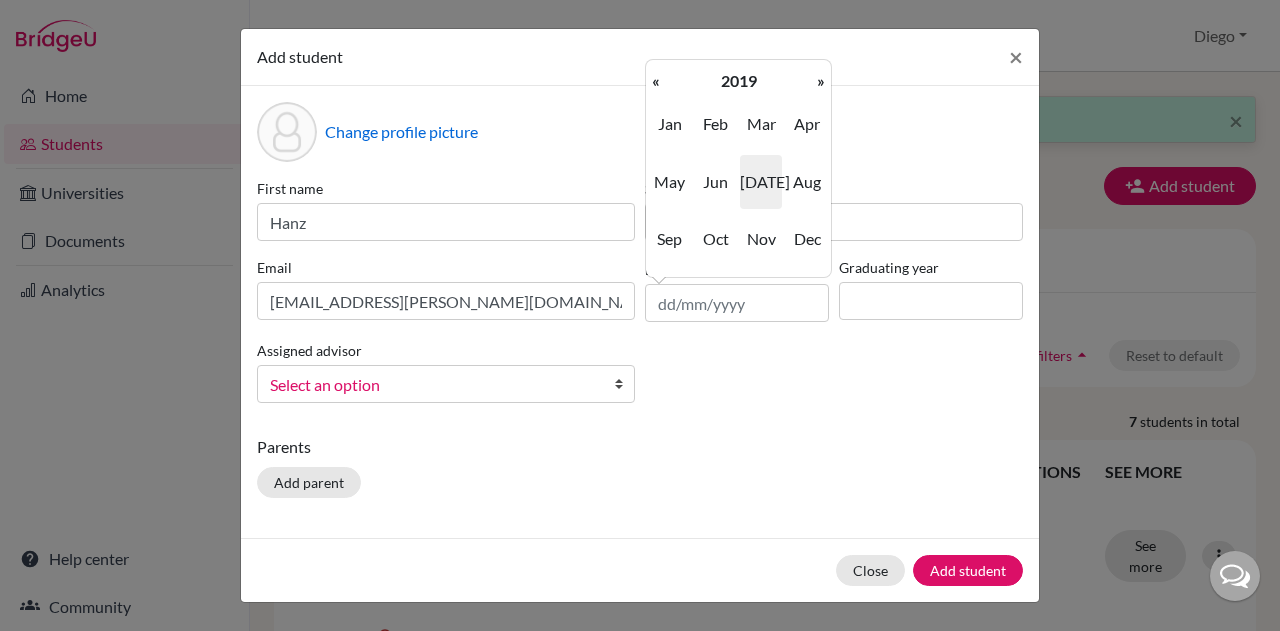 click on "«" at bounding box center [656, 81] 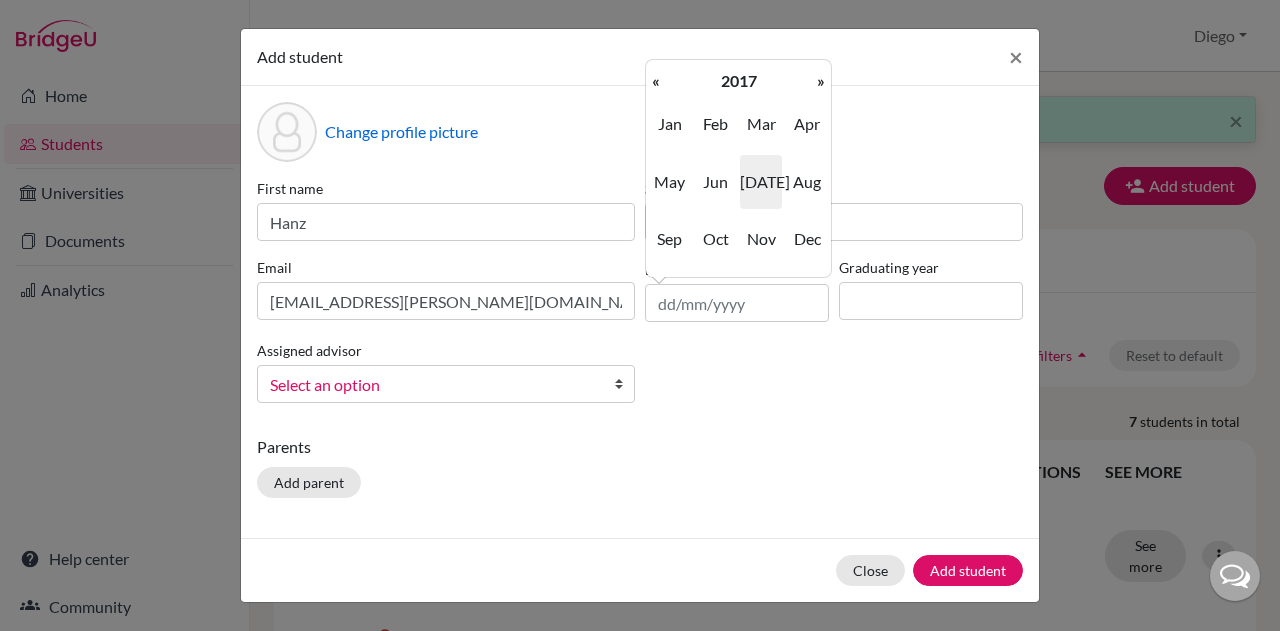 click on "«" at bounding box center (656, 81) 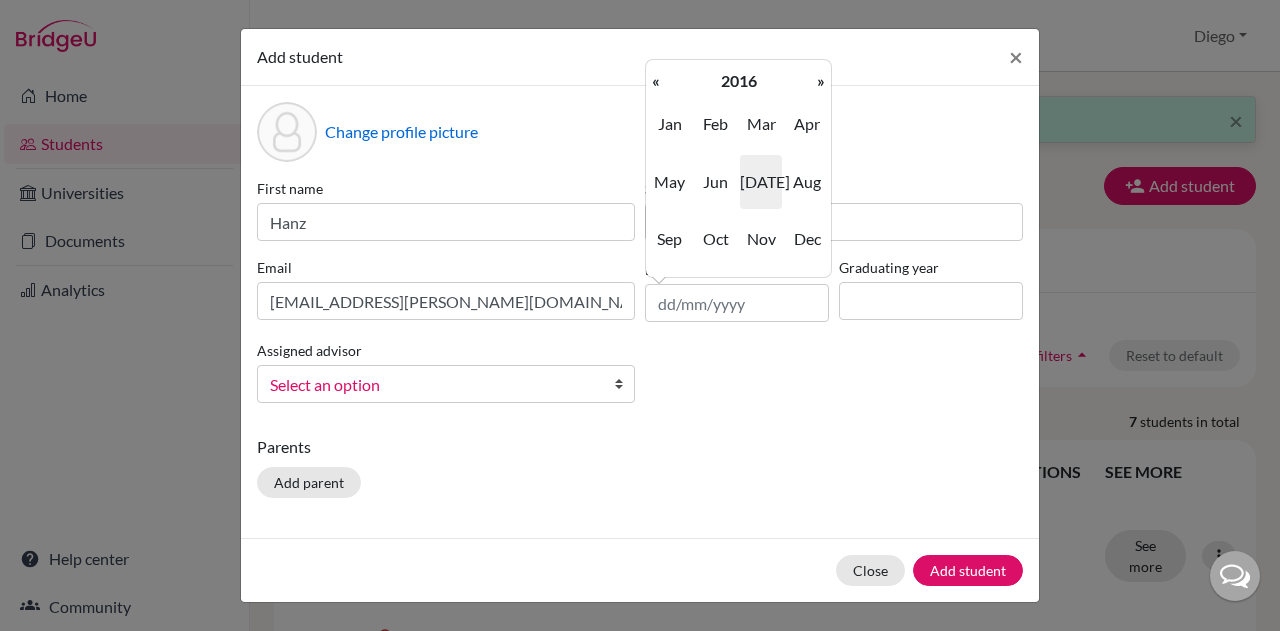 click on "«" at bounding box center [656, 81] 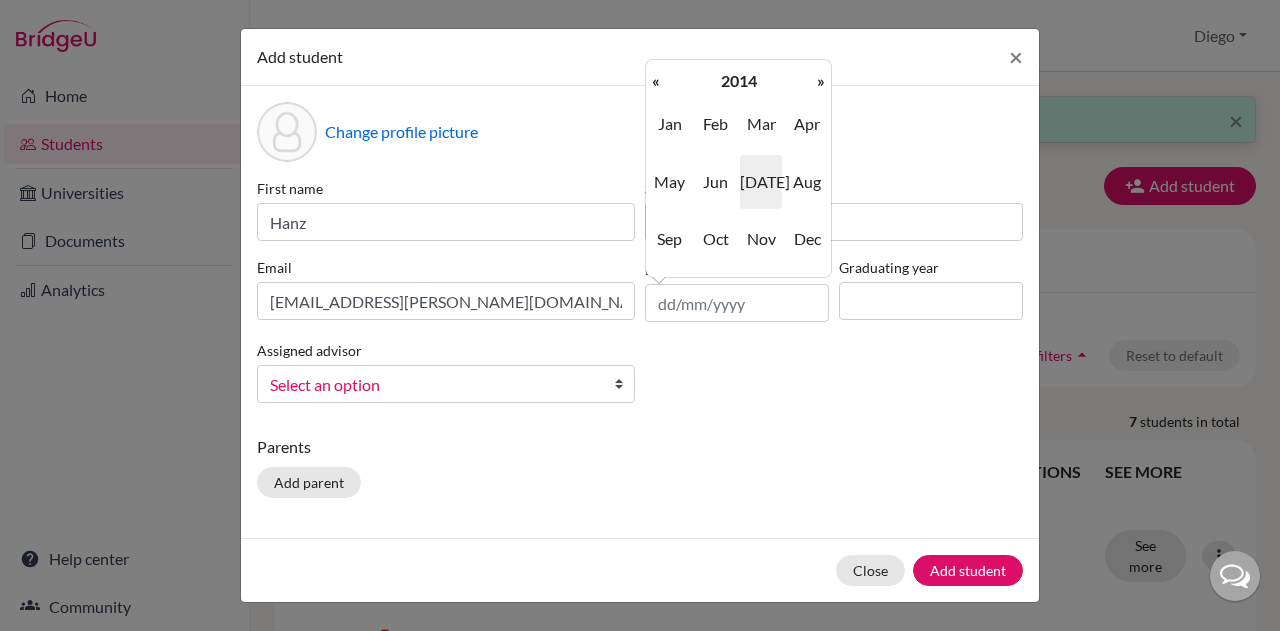 click on "«" at bounding box center (656, 81) 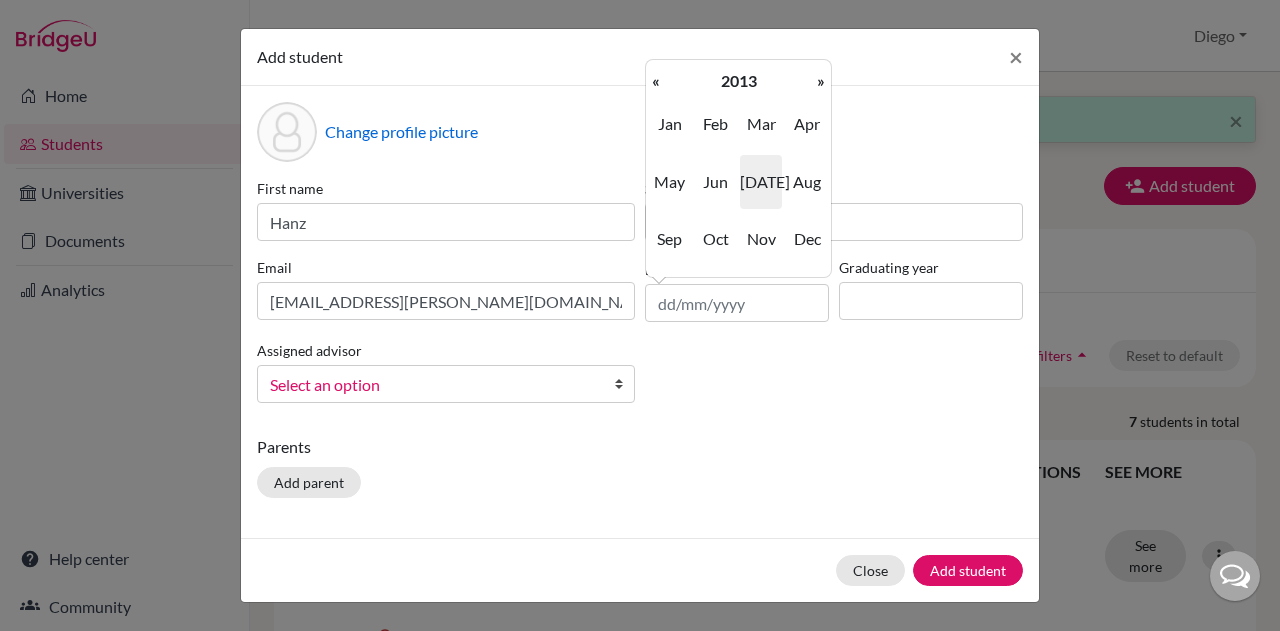 click on "«" at bounding box center (656, 81) 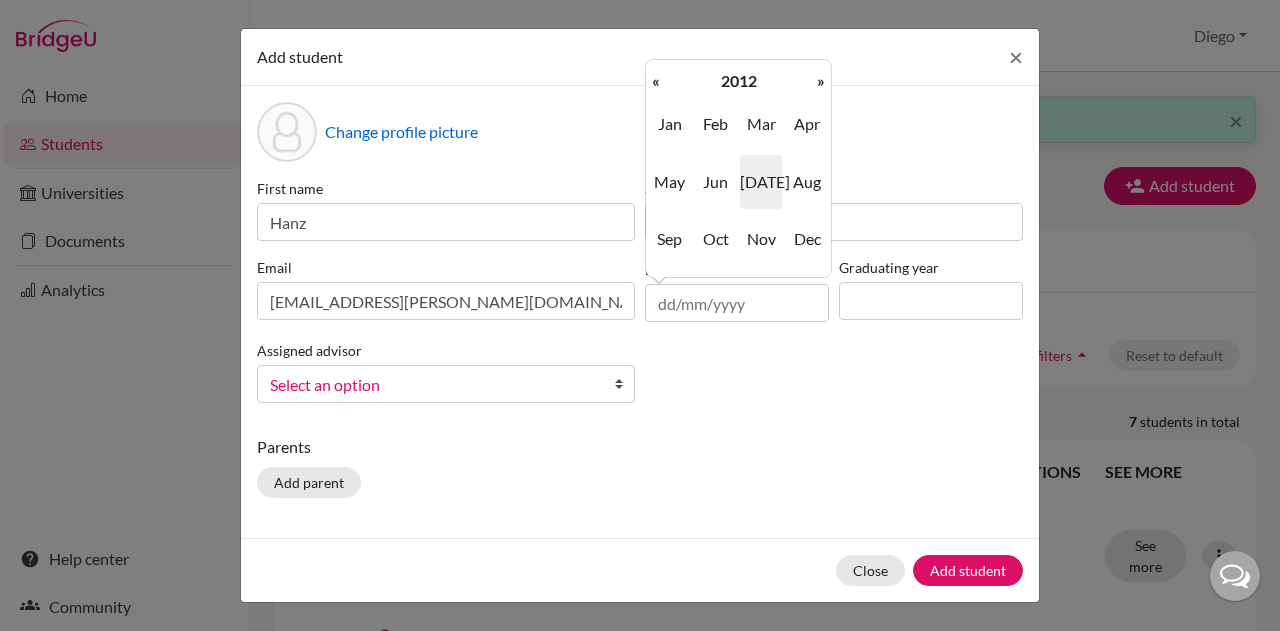 click on "«" at bounding box center (656, 81) 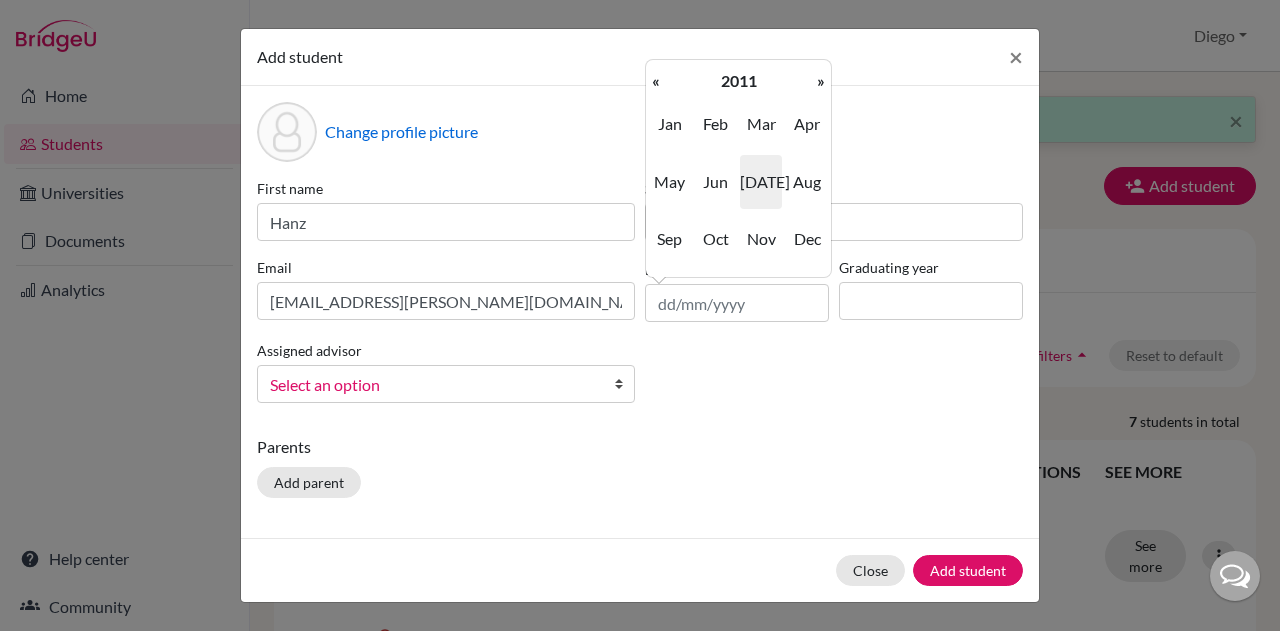 click on "«" at bounding box center [656, 81] 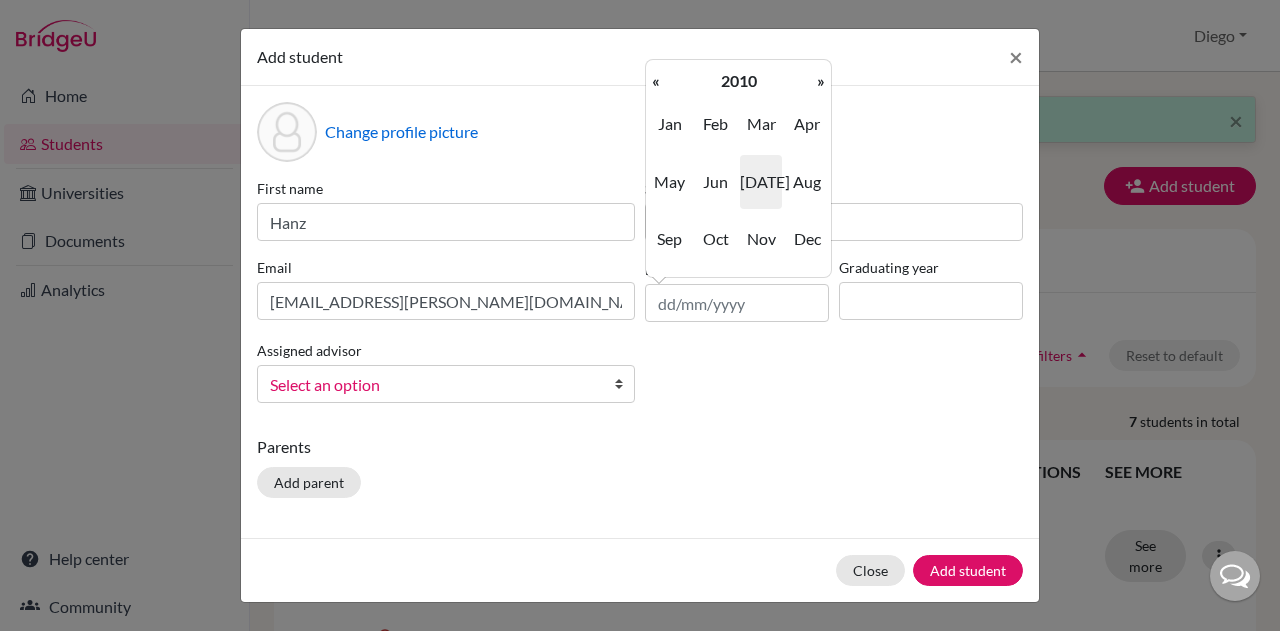 click on "«" at bounding box center (656, 81) 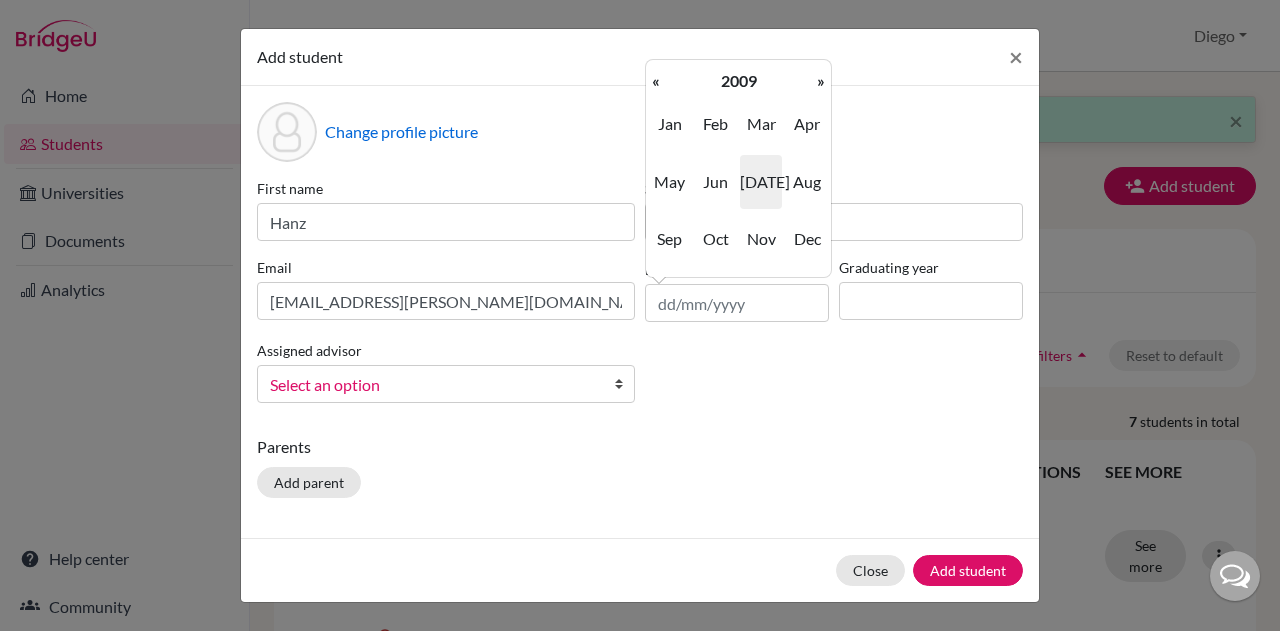 click on "«" at bounding box center [656, 81] 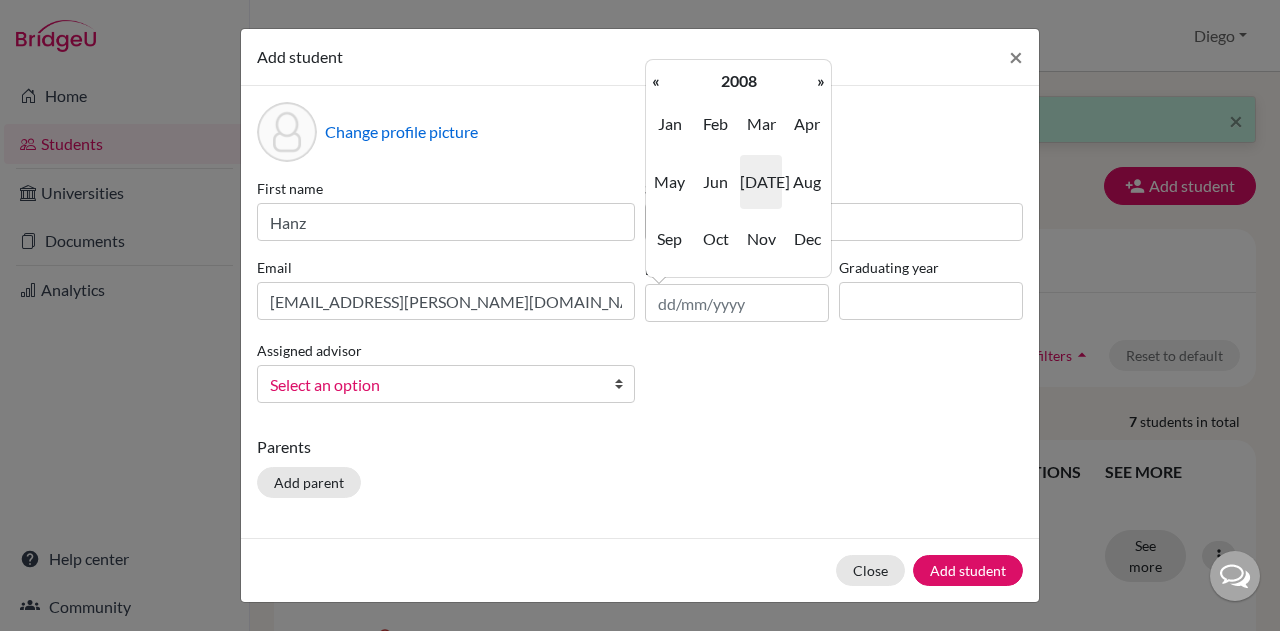click on "«" at bounding box center [656, 81] 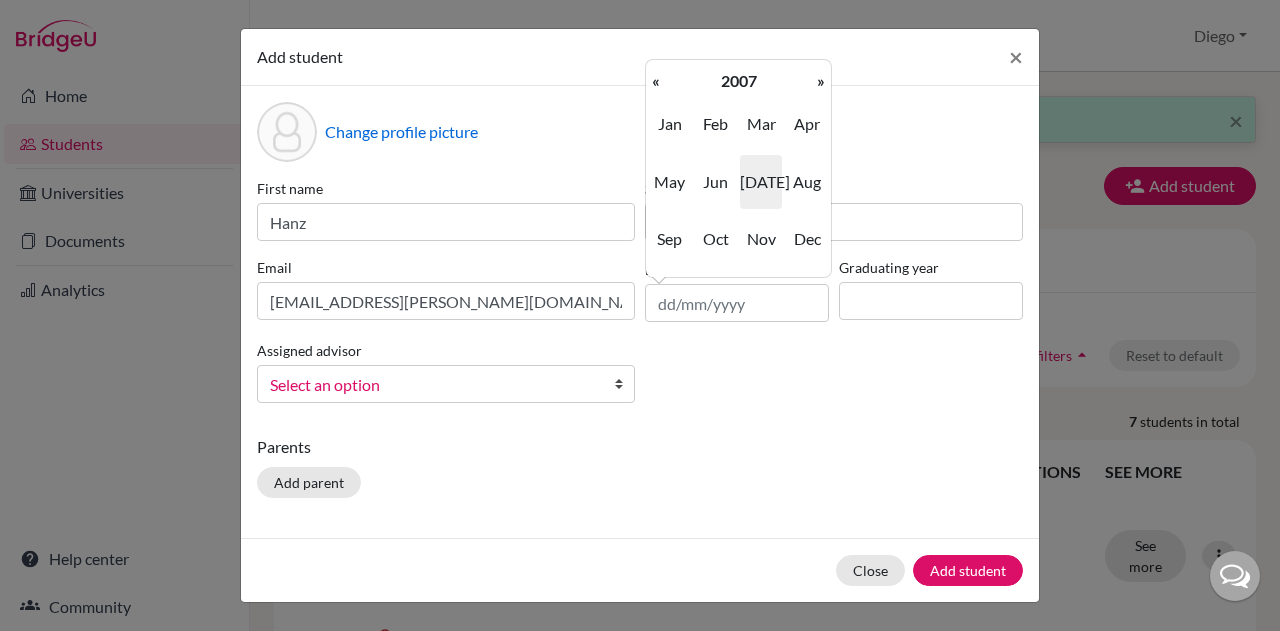 click on "«" at bounding box center [656, 81] 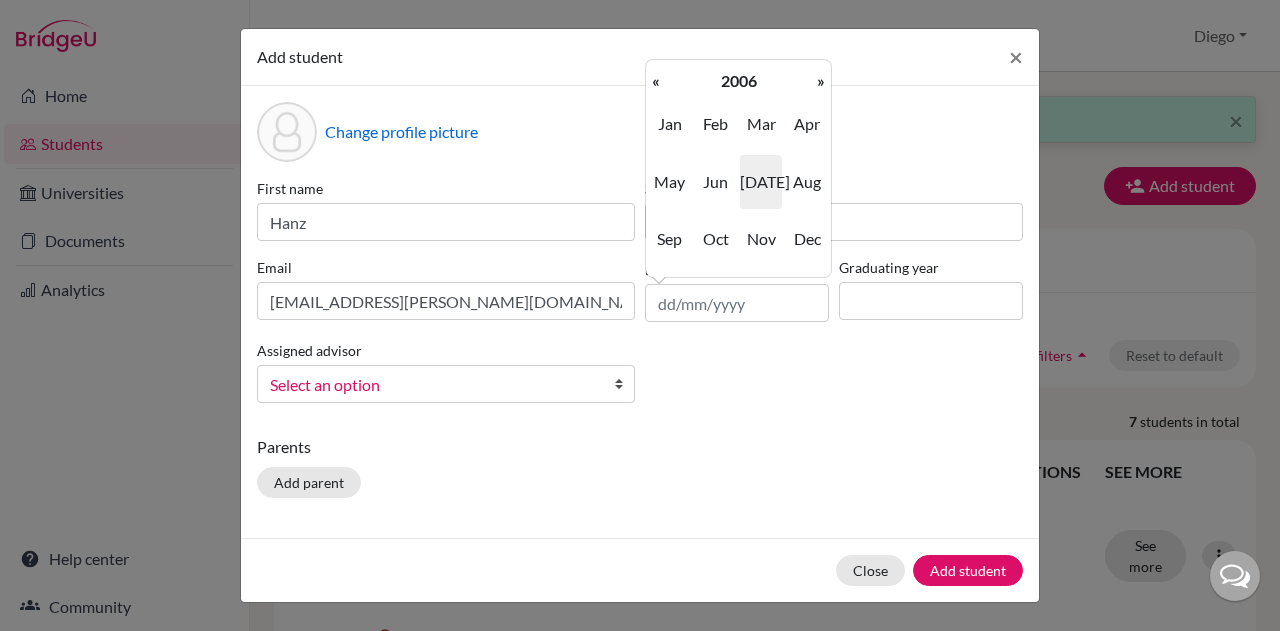 click on "«" at bounding box center [656, 81] 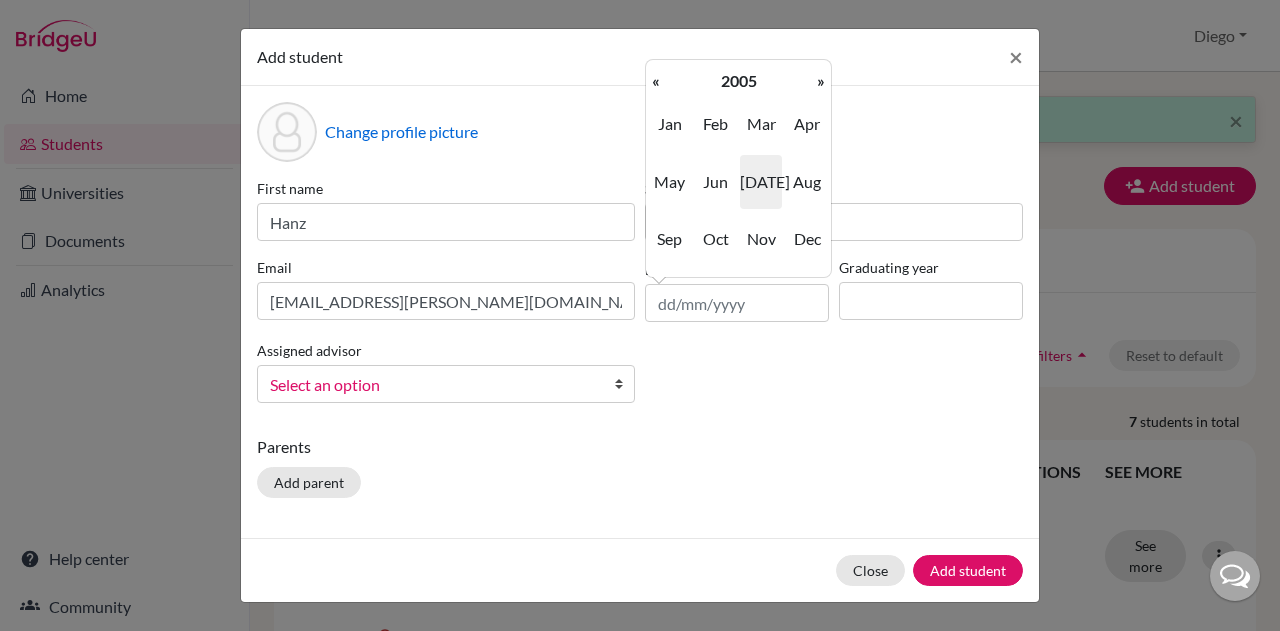 click on "«" at bounding box center (656, 81) 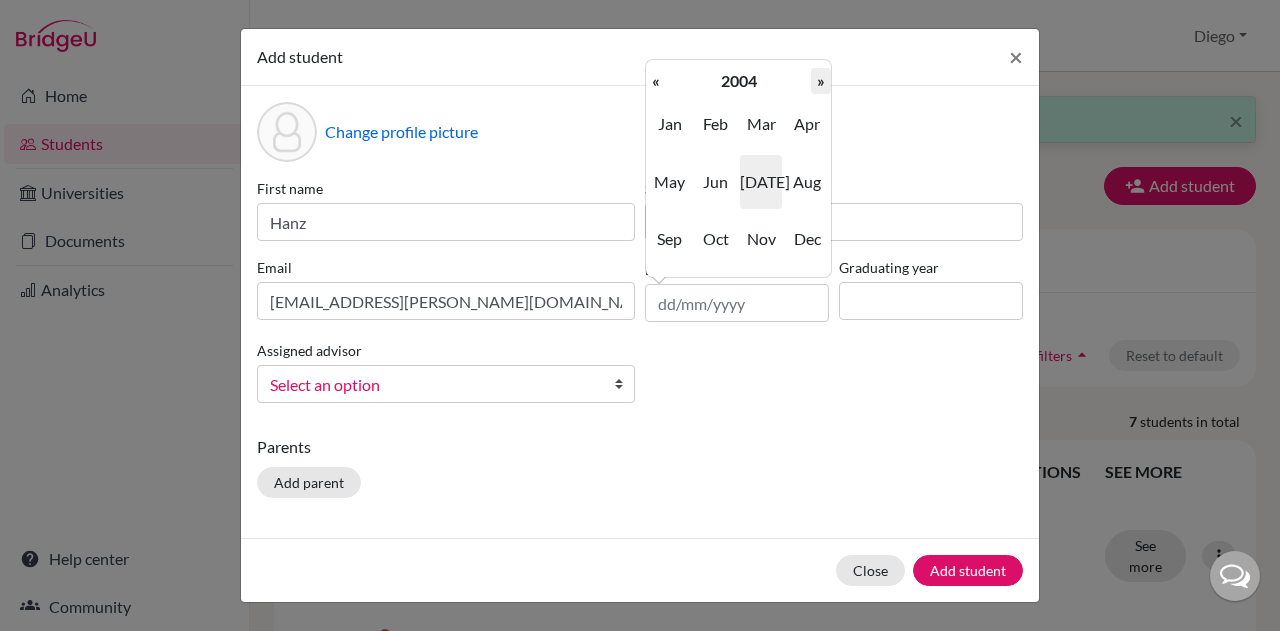click on "»" at bounding box center (821, 81) 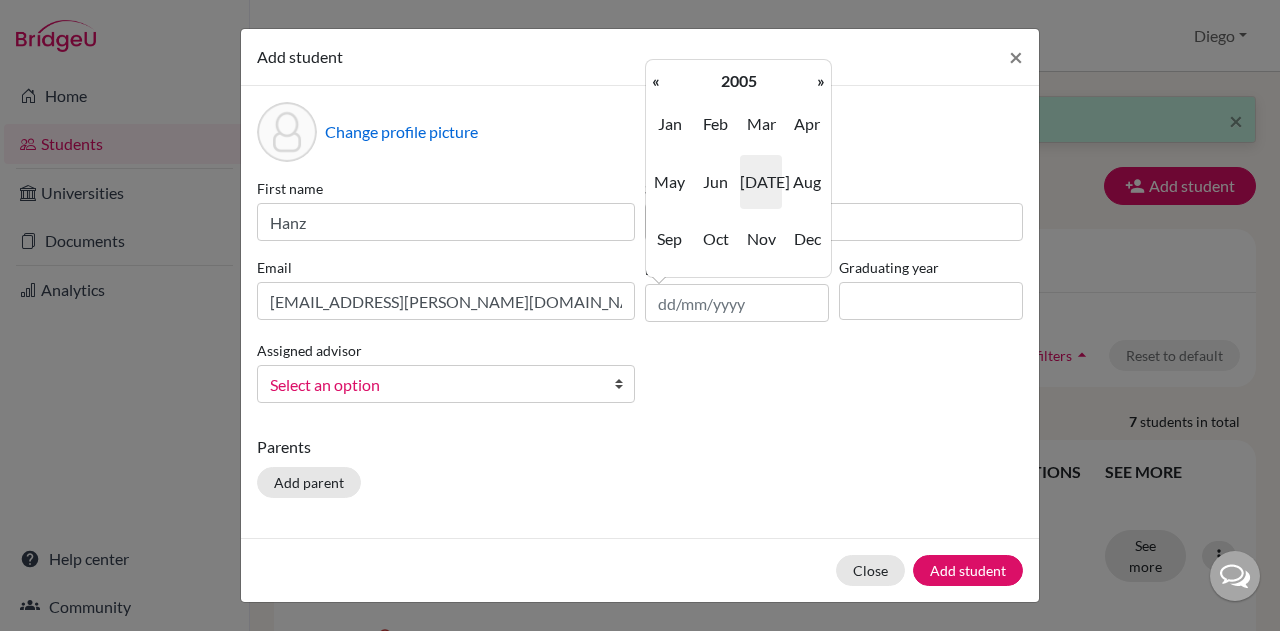click on "»" at bounding box center (821, 81) 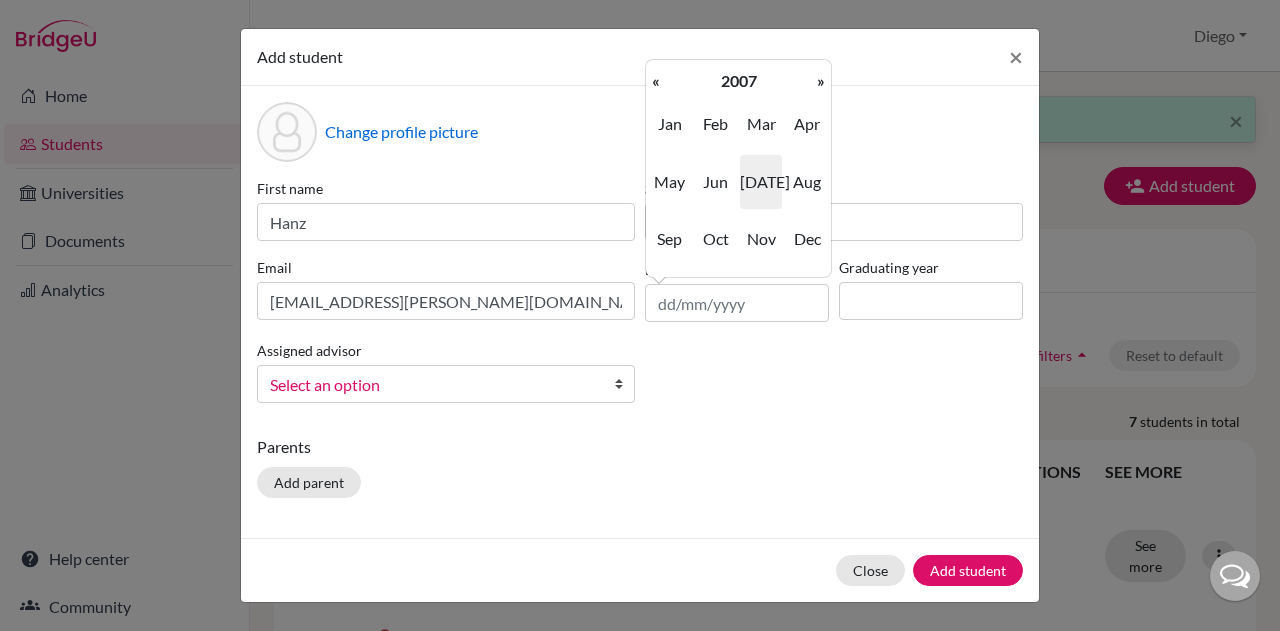 click on "»" at bounding box center [821, 81] 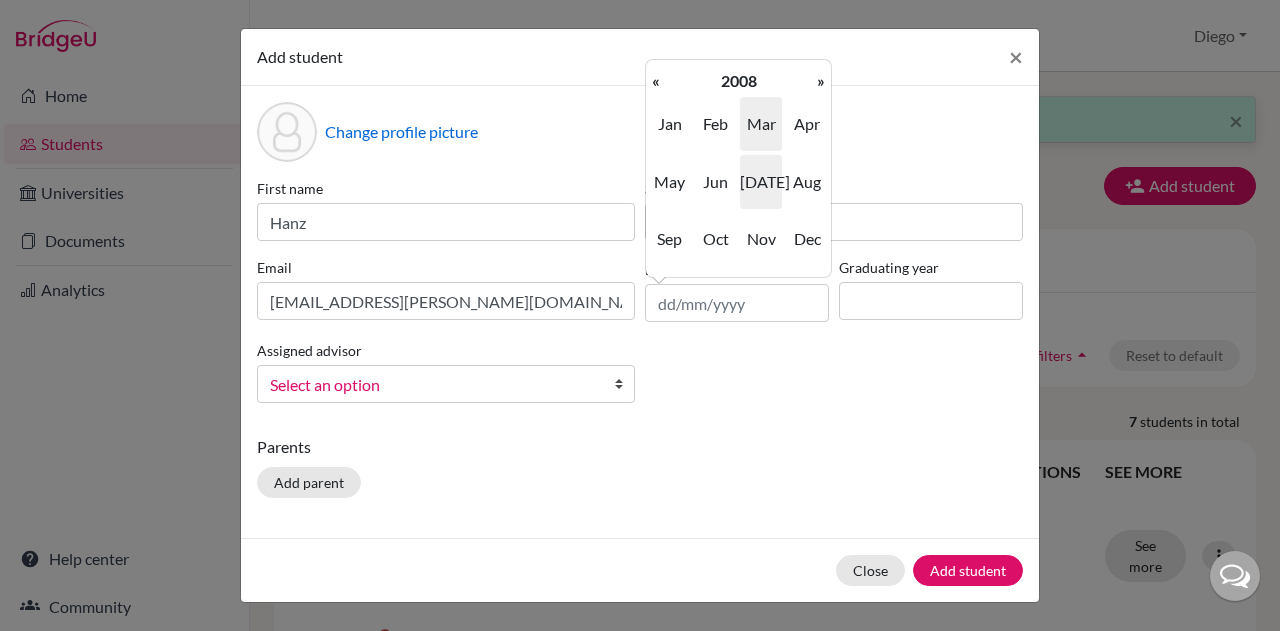 click on "Mar" at bounding box center [761, 124] 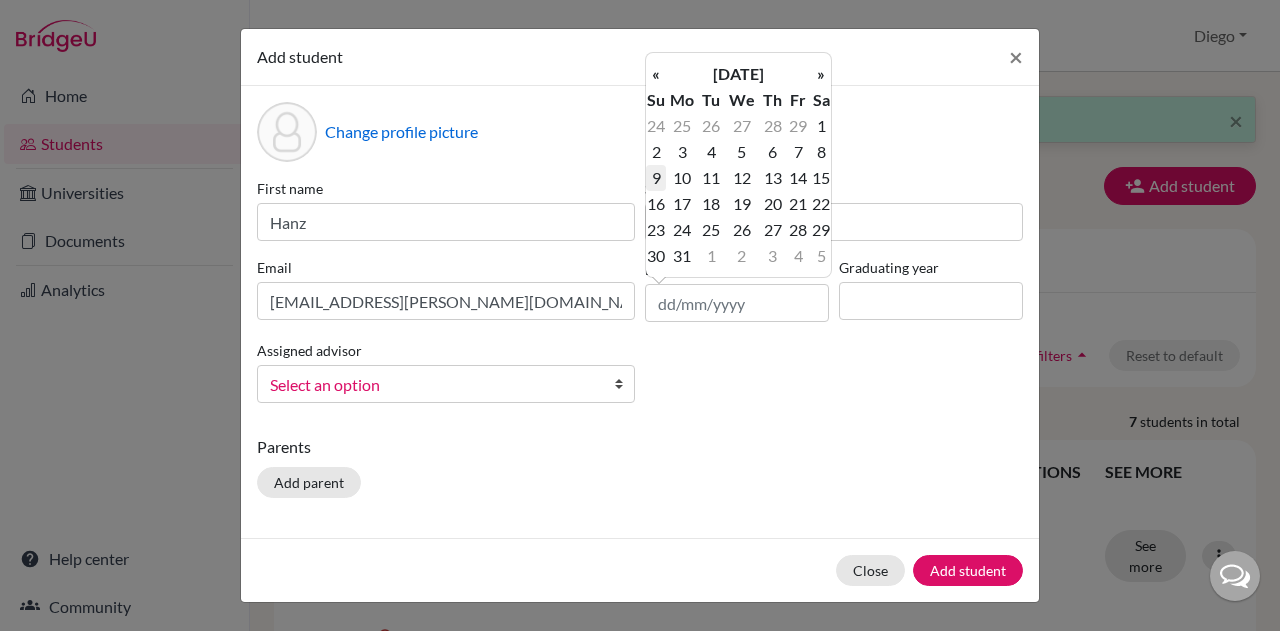click on "9" at bounding box center (656, 178) 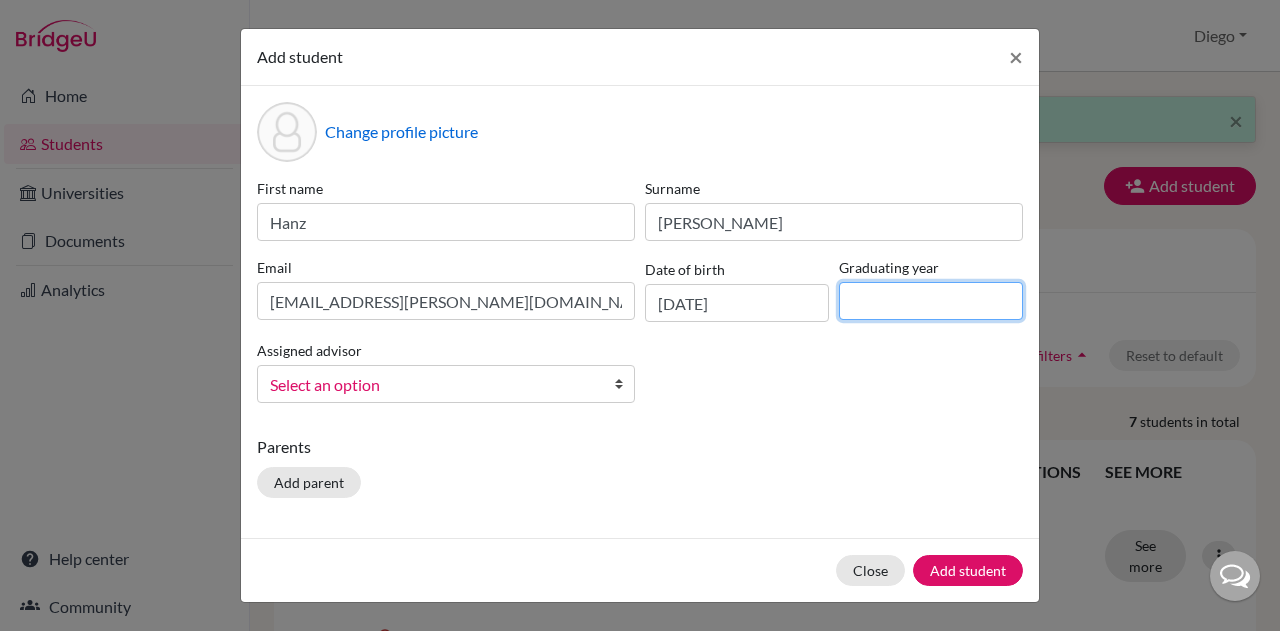 click at bounding box center [931, 301] 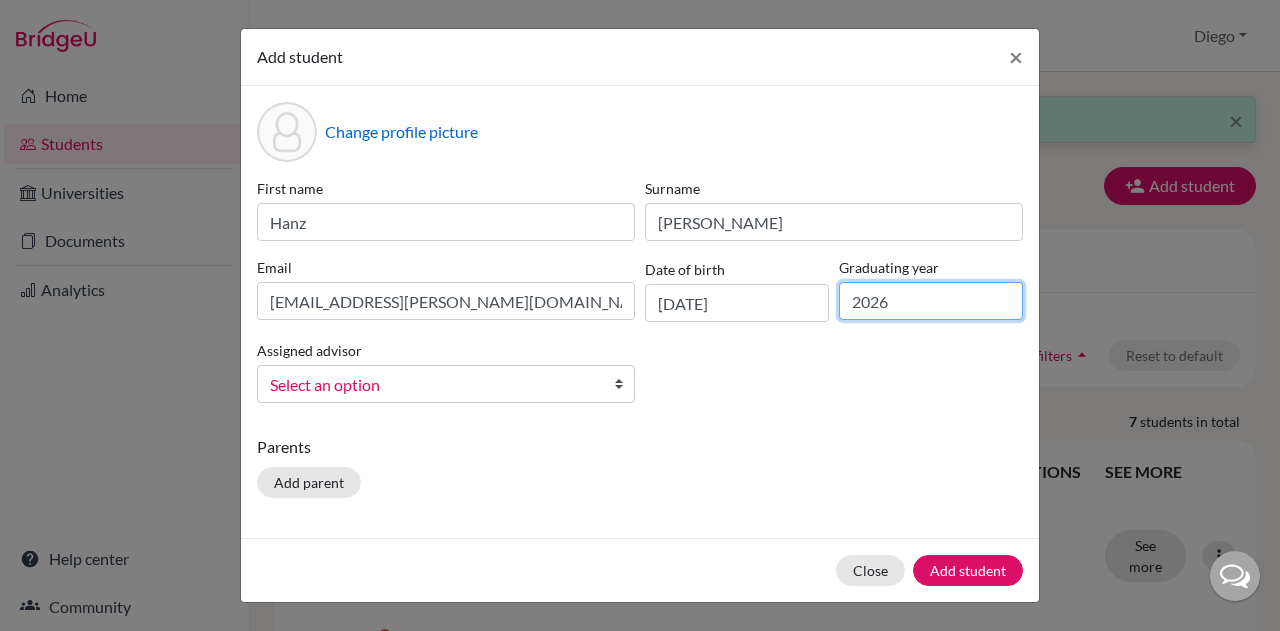 type on "2026" 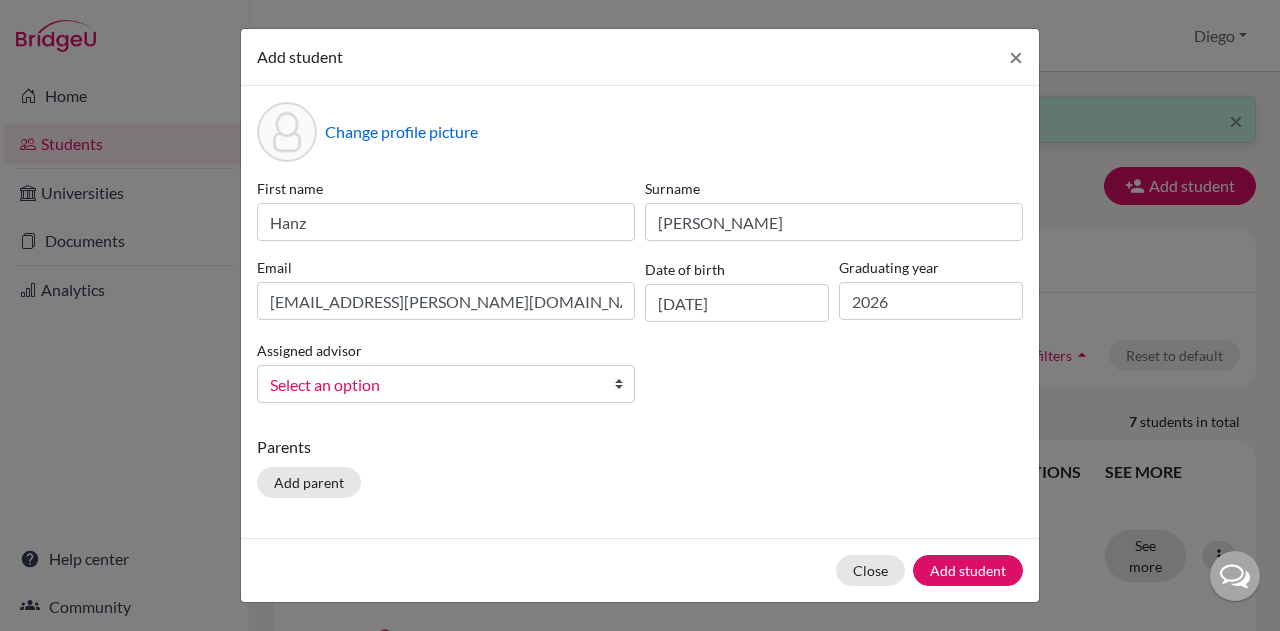 click on "Parents" at bounding box center (640, 447) 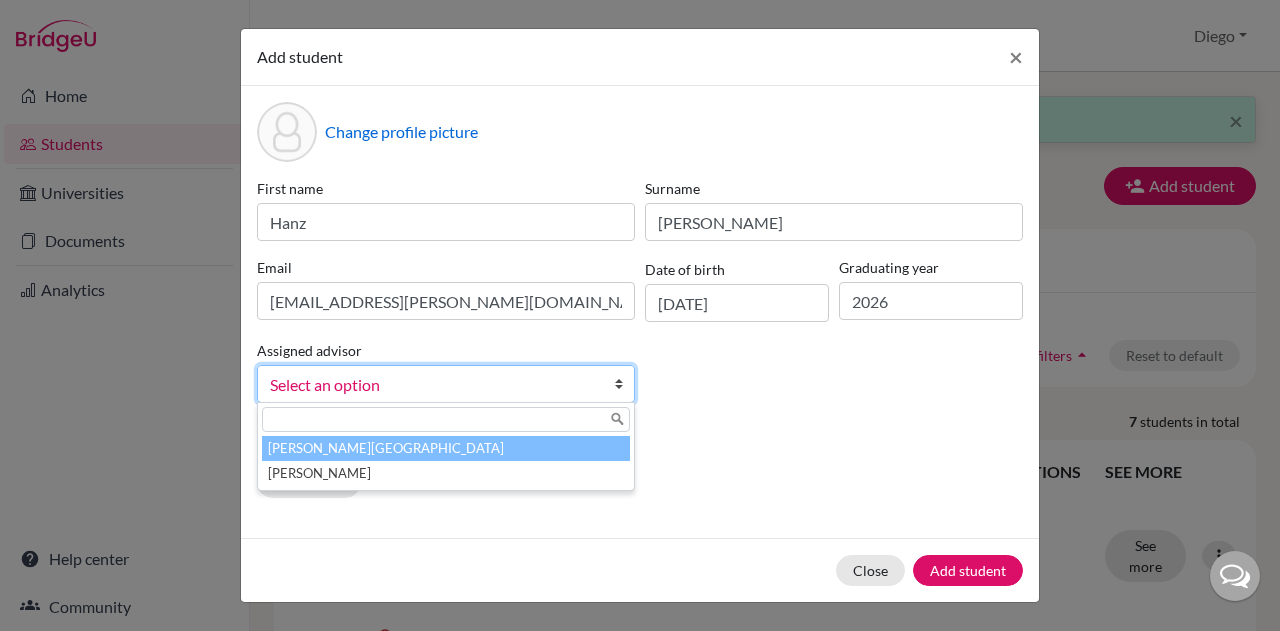 click on "Select an option" at bounding box center [446, 384] 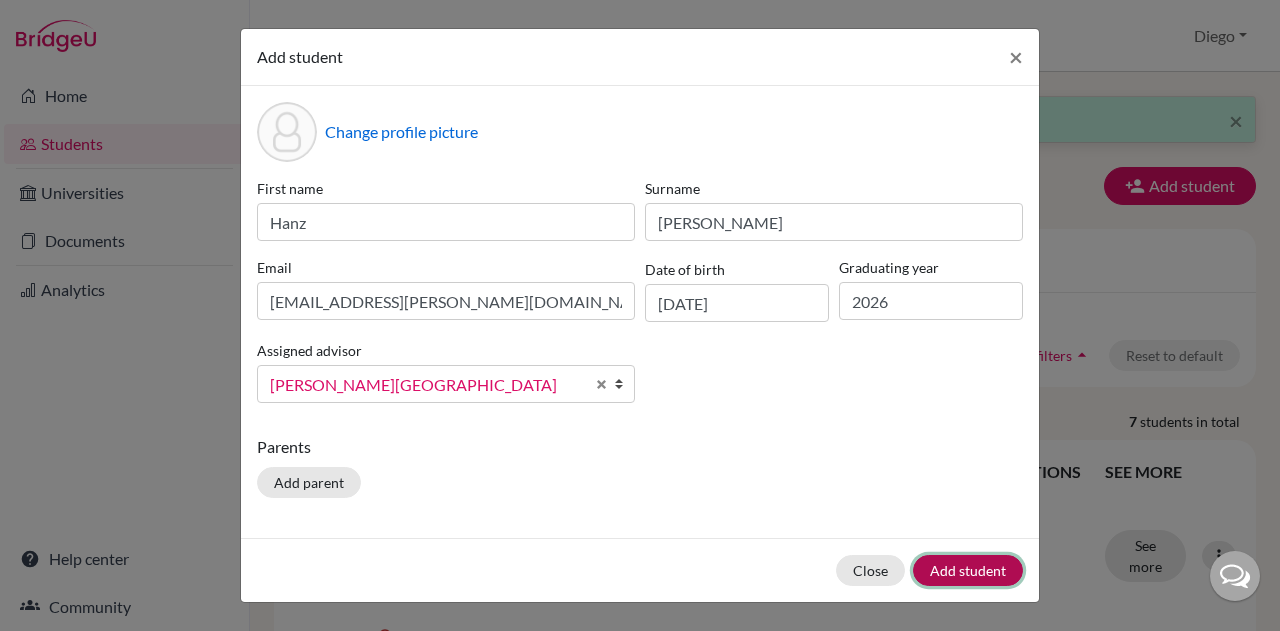 click on "Add student" at bounding box center [968, 570] 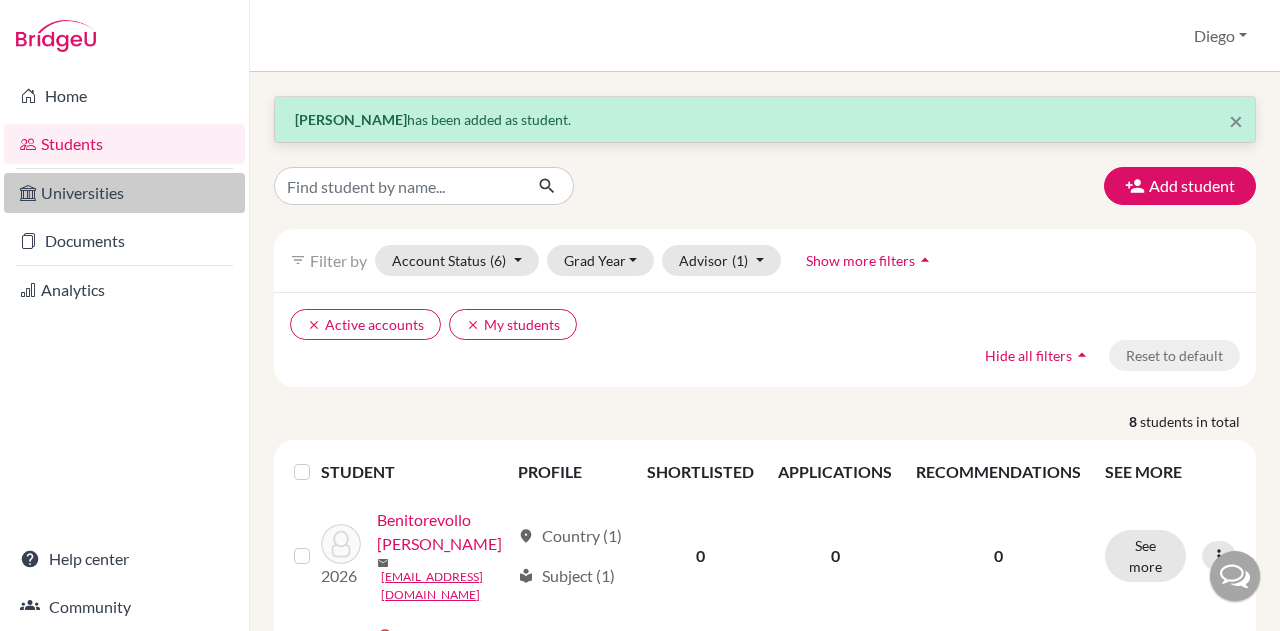 click on "Universities" at bounding box center (124, 193) 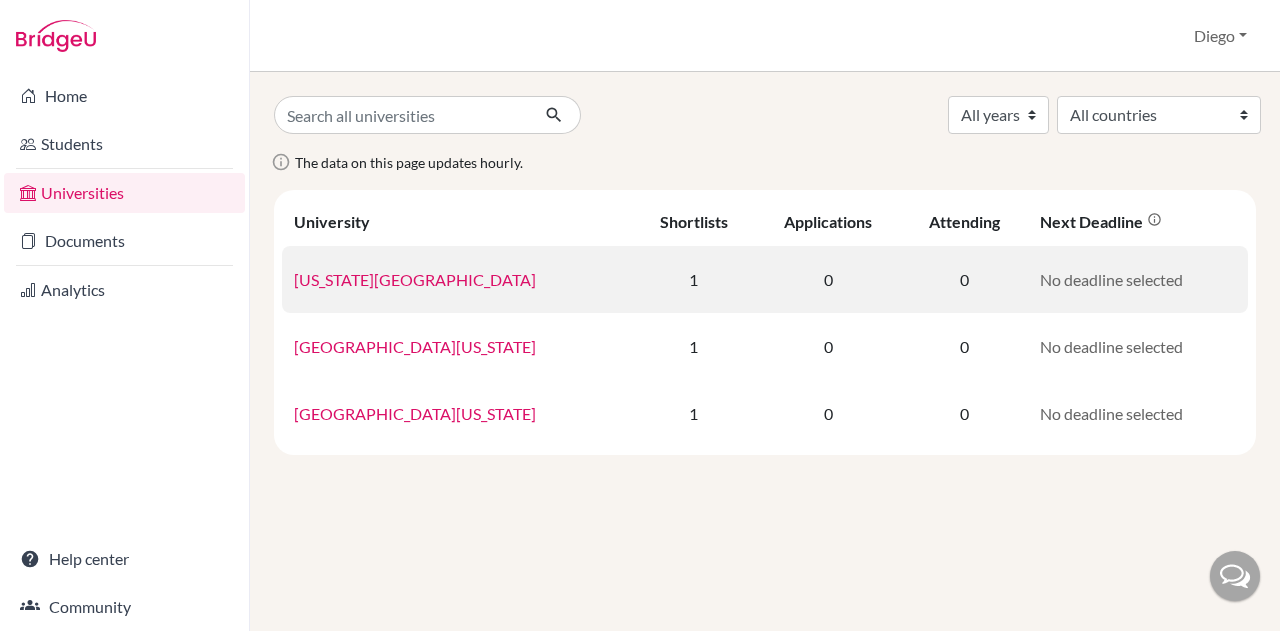 scroll, scrollTop: 0, scrollLeft: 0, axis: both 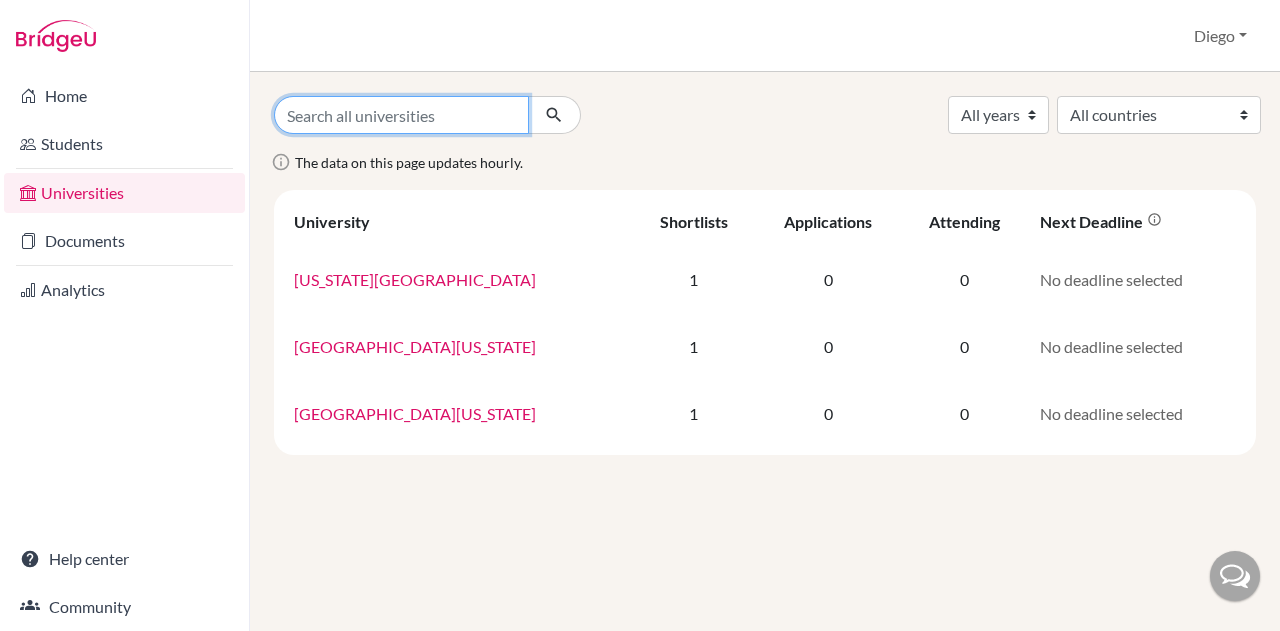 click at bounding box center (401, 115) 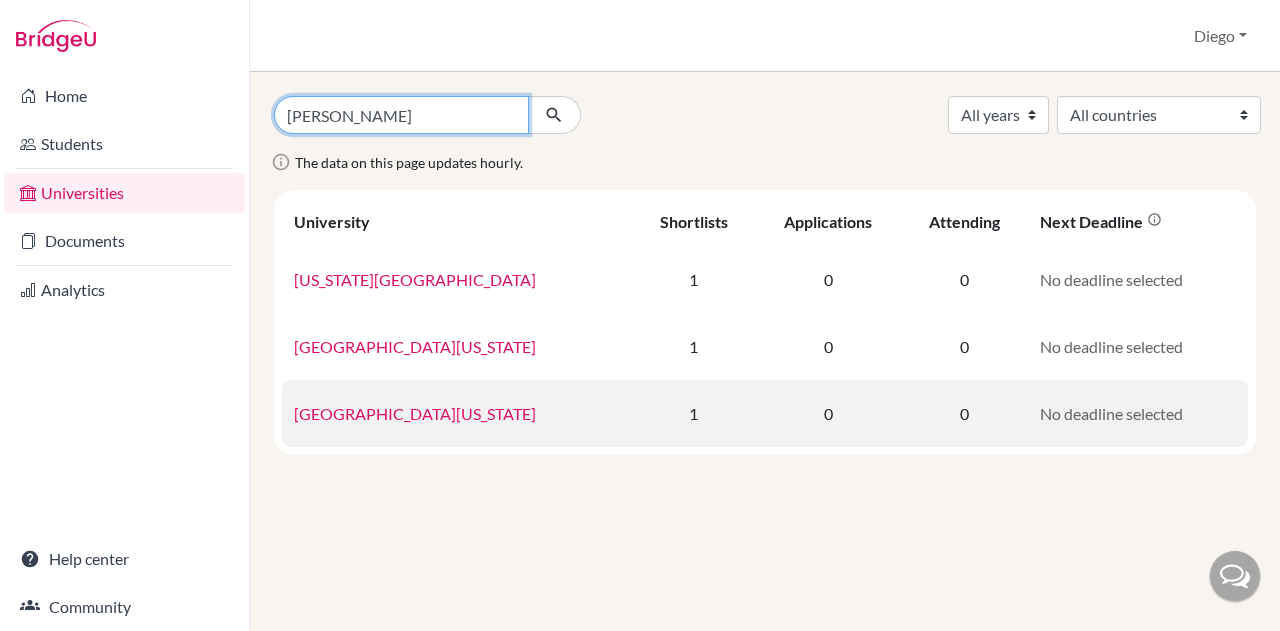 type on "HULT" 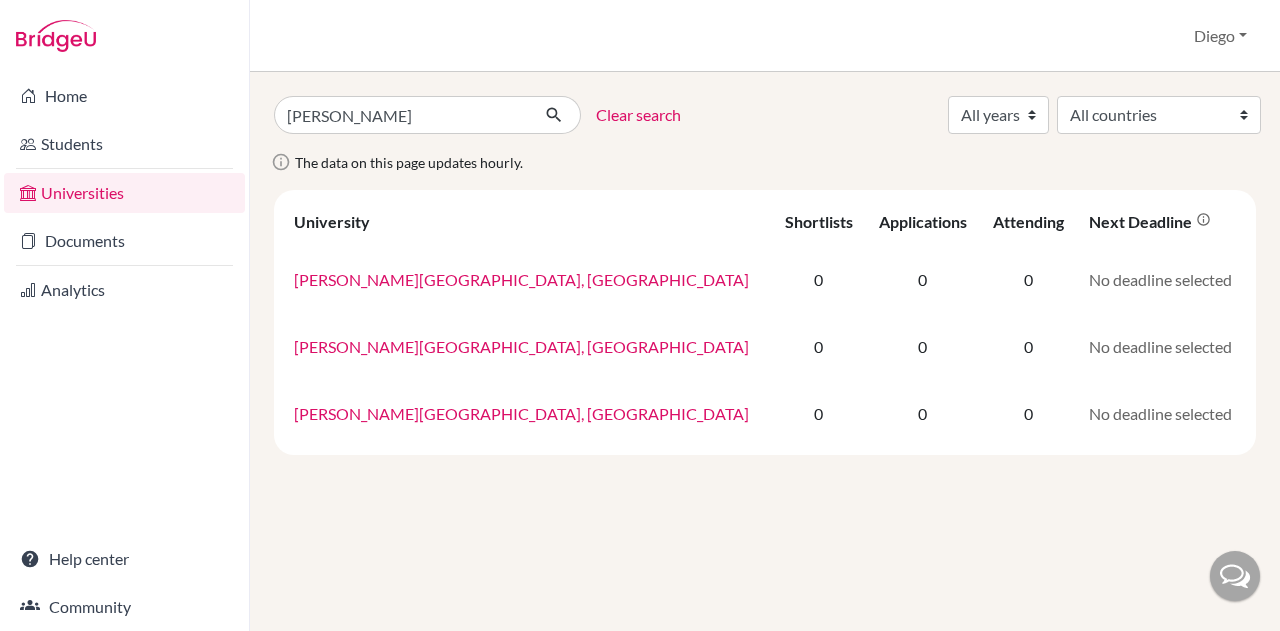 scroll, scrollTop: 0, scrollLeft: 0, axis: both 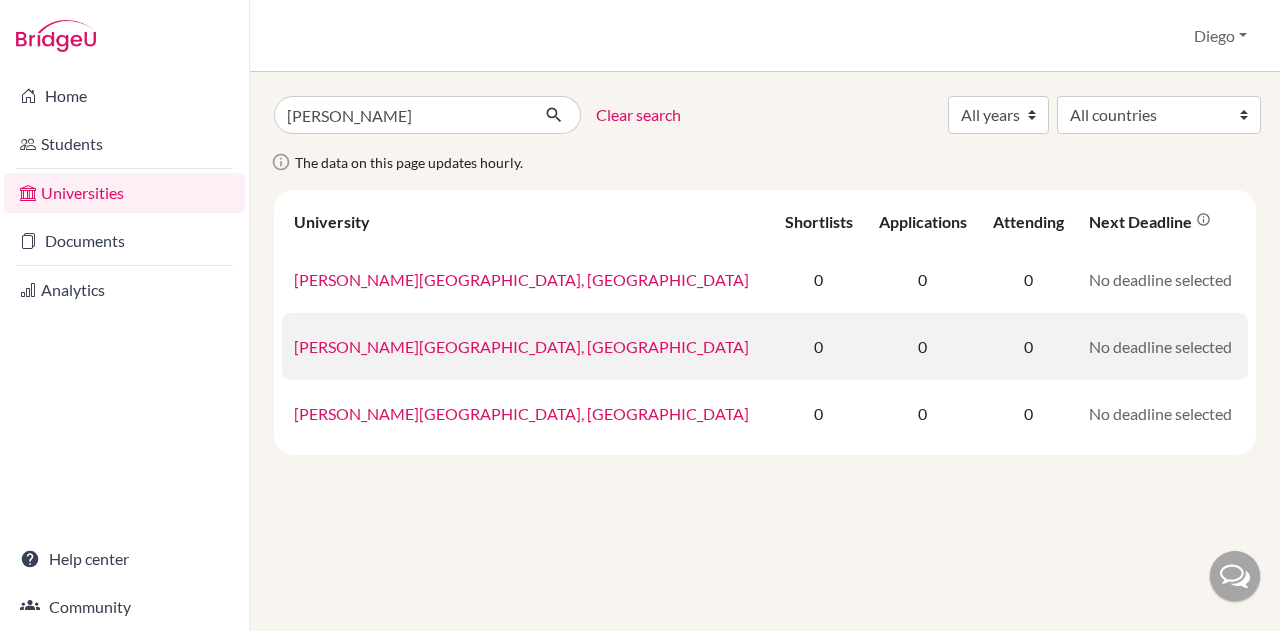 click on "[PERSON_NAME][GEOGRAPHIC_DATA], [GEOGRAPHIC_DATA]" at bounding box center (521, 346) 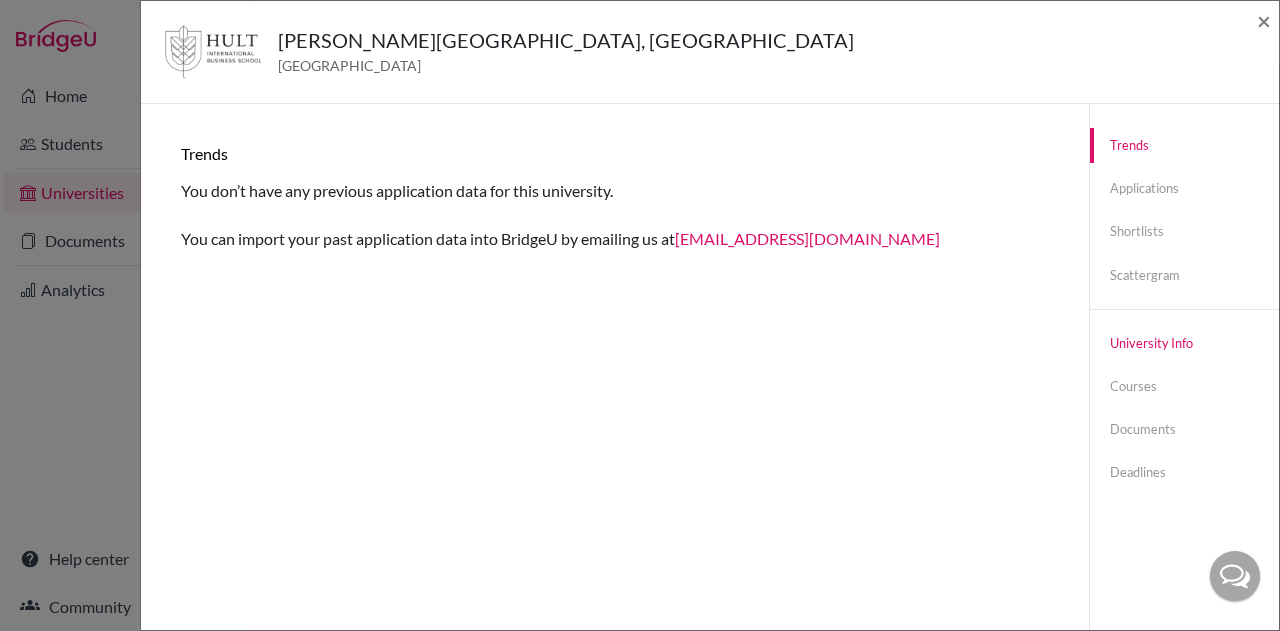 click on "University info" at bounding box center [1184, 343] 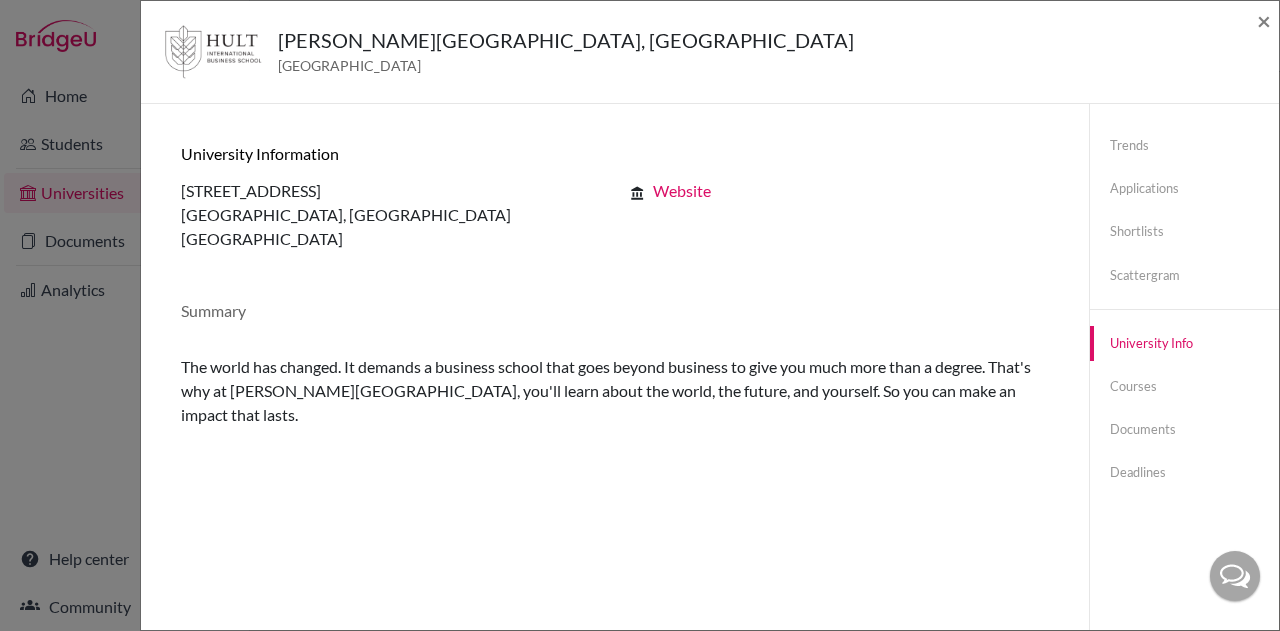 click on "Website" at bounding box center [682, 190] 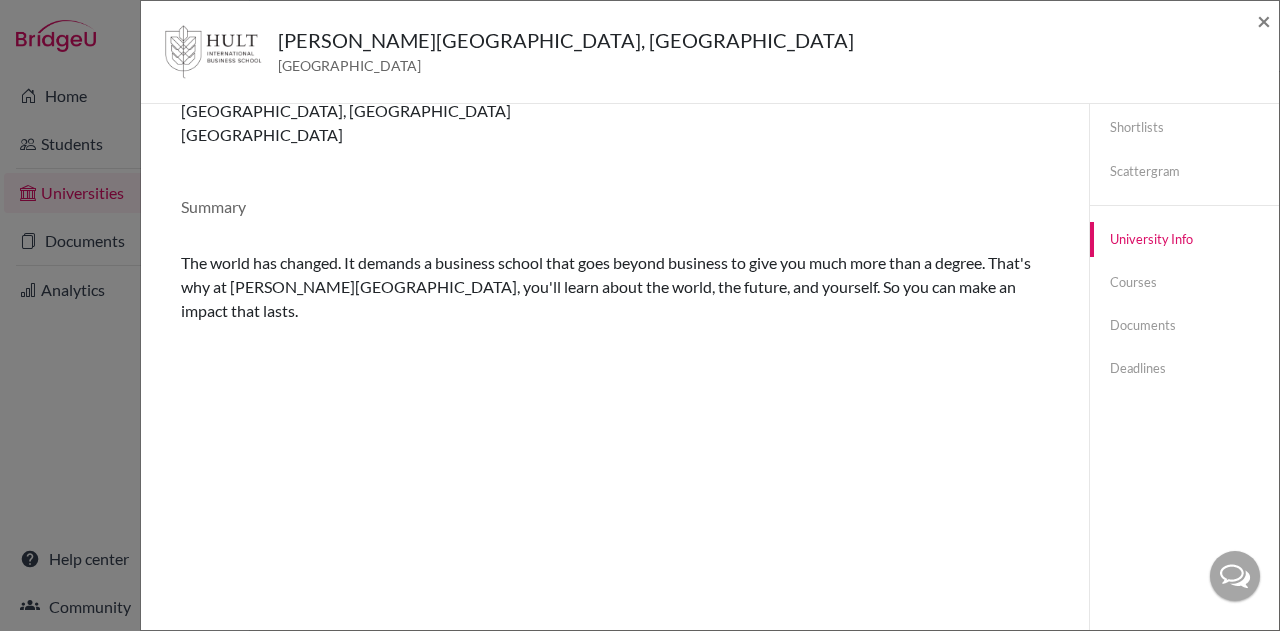 scroll, scrollTop: 0, scrollLeft: 0, axis: both 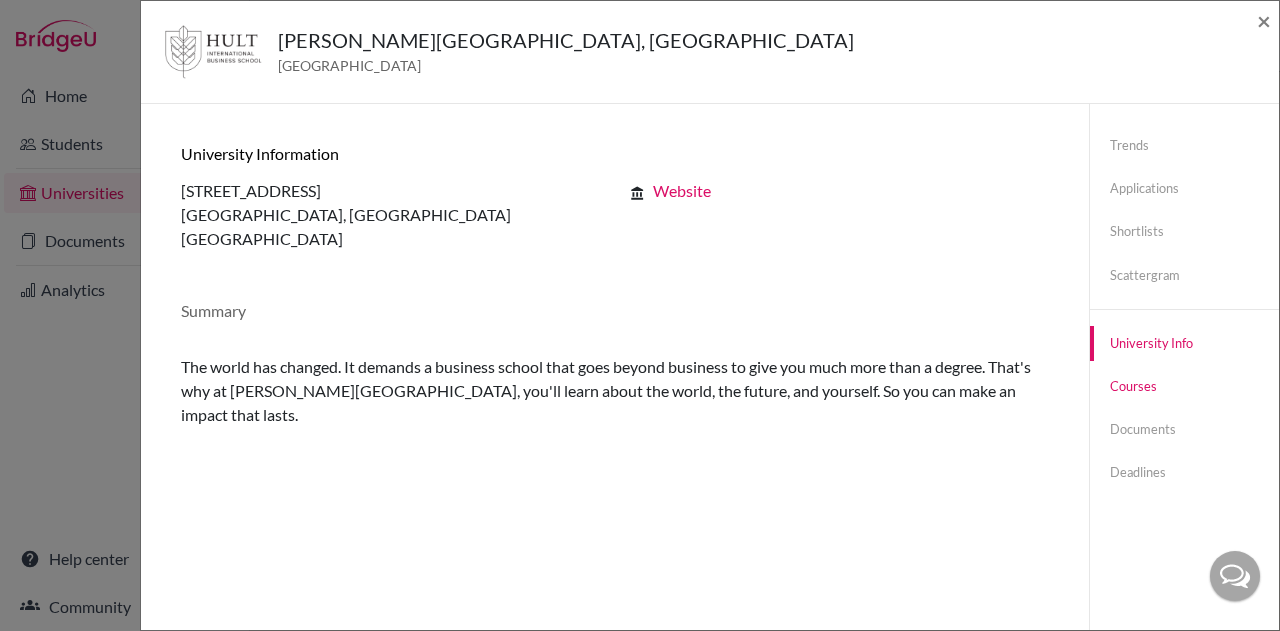 click on "Courses" at bounding box center (1184, 386) 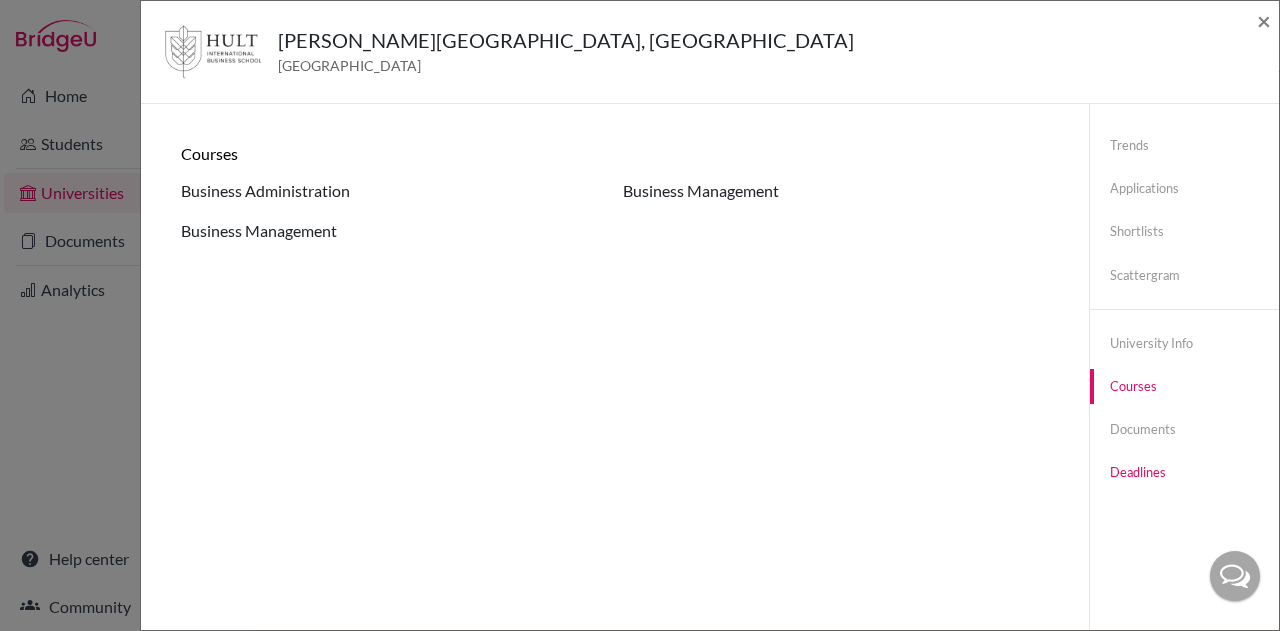 click on "Deadlines" at bounding box center (1184, 472) 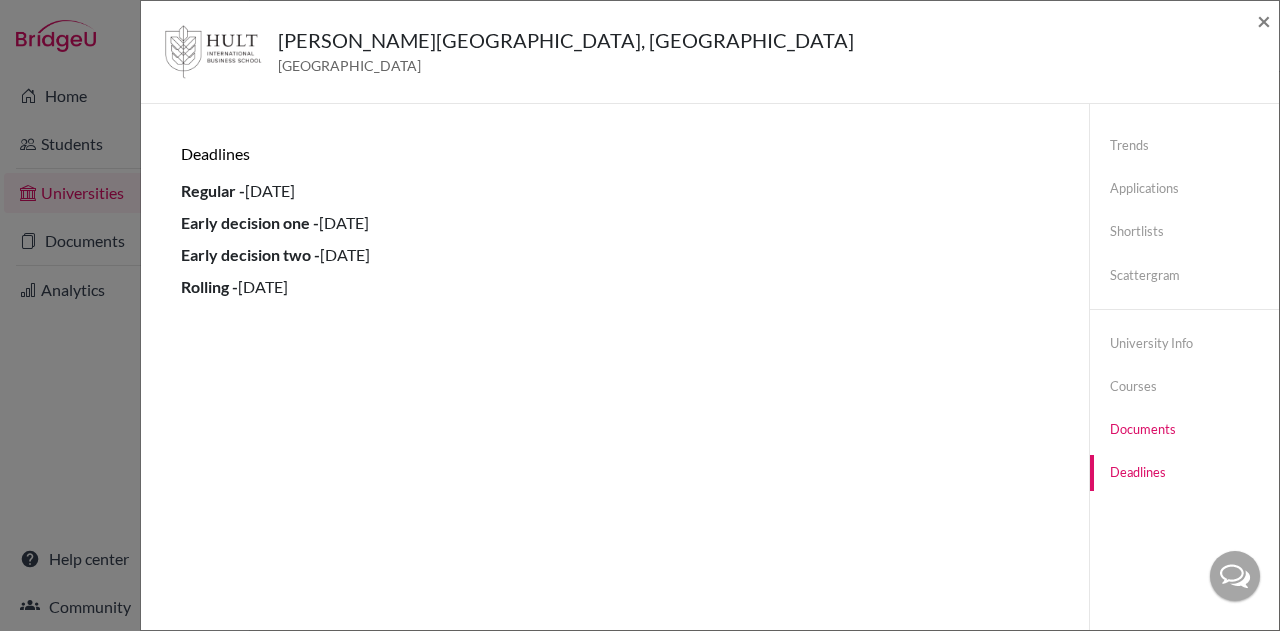 click on "Documents" at bounding box center [1184, 429] 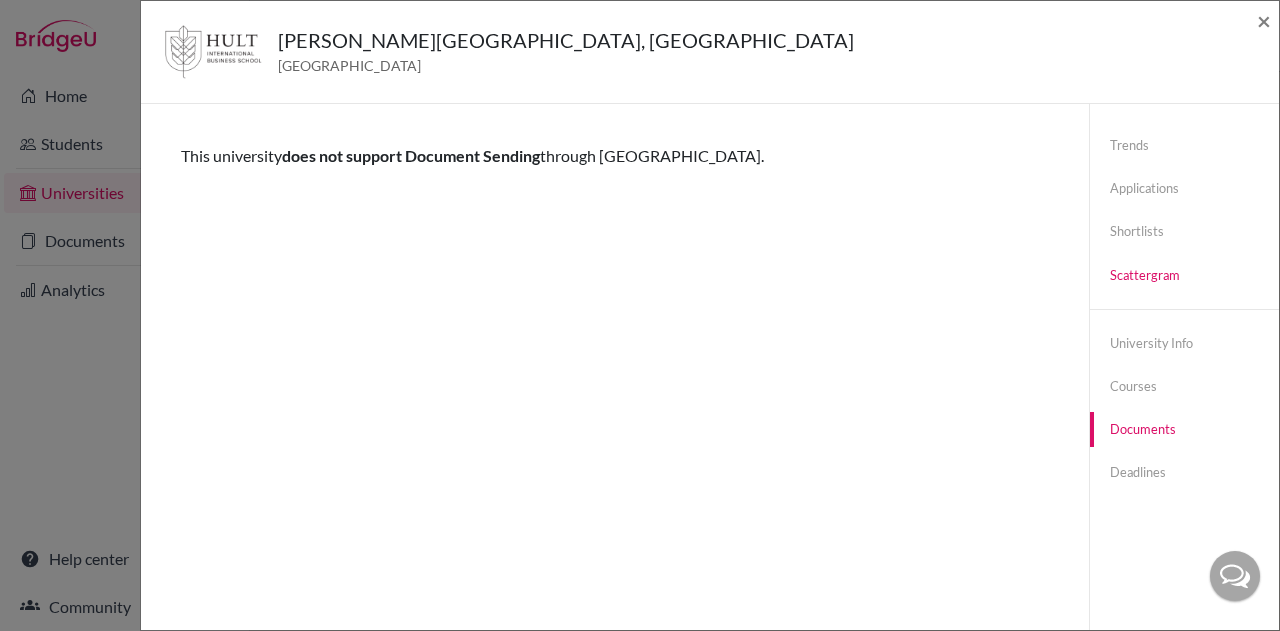click on "Scattergram" at bounding box center [1184, 275] 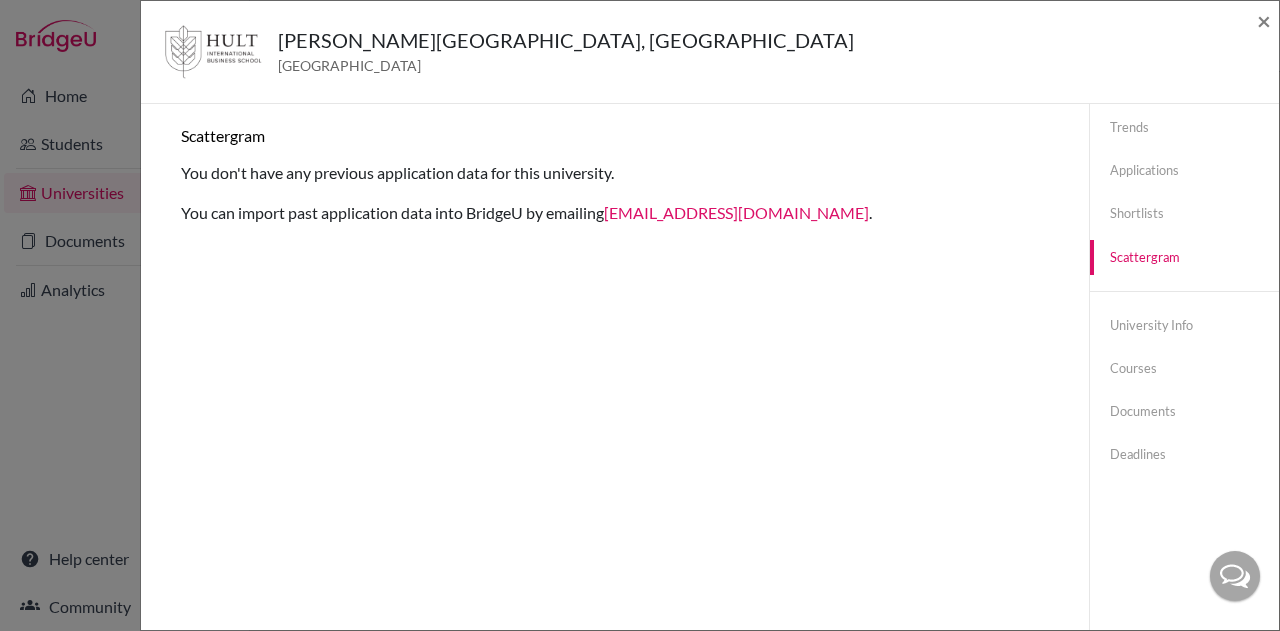 scroll, scrollTop: 0, scrollLeft: 0, axis: both 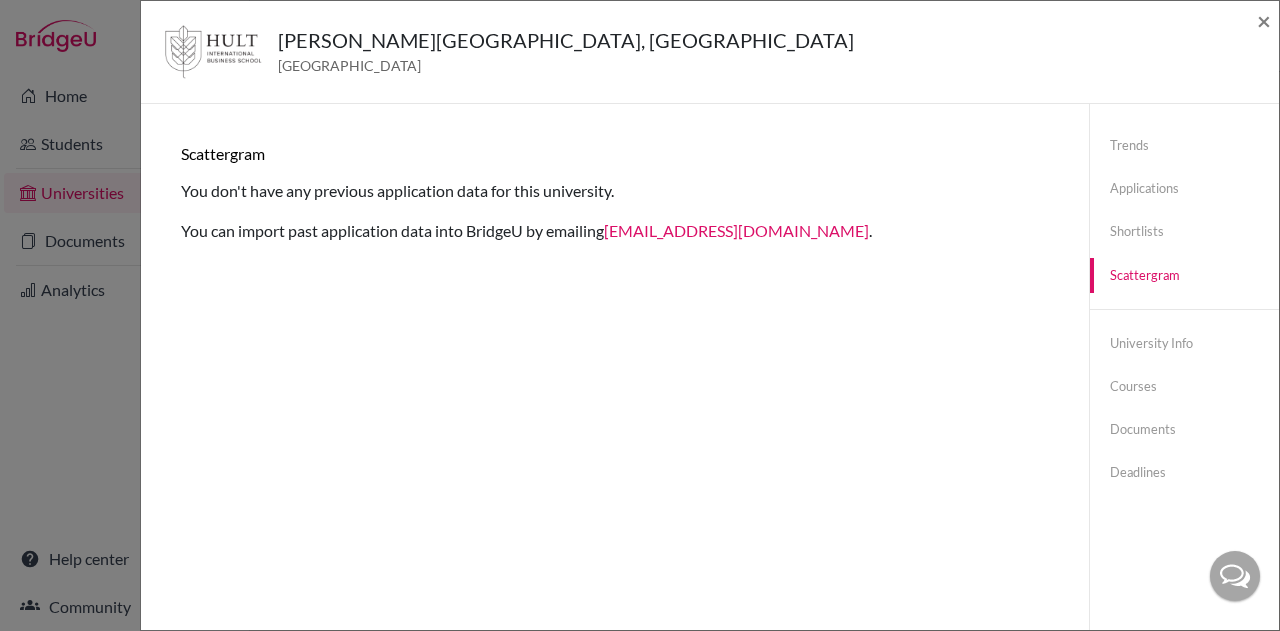 click on "Scattergram" at bounding box center (615, 153) 